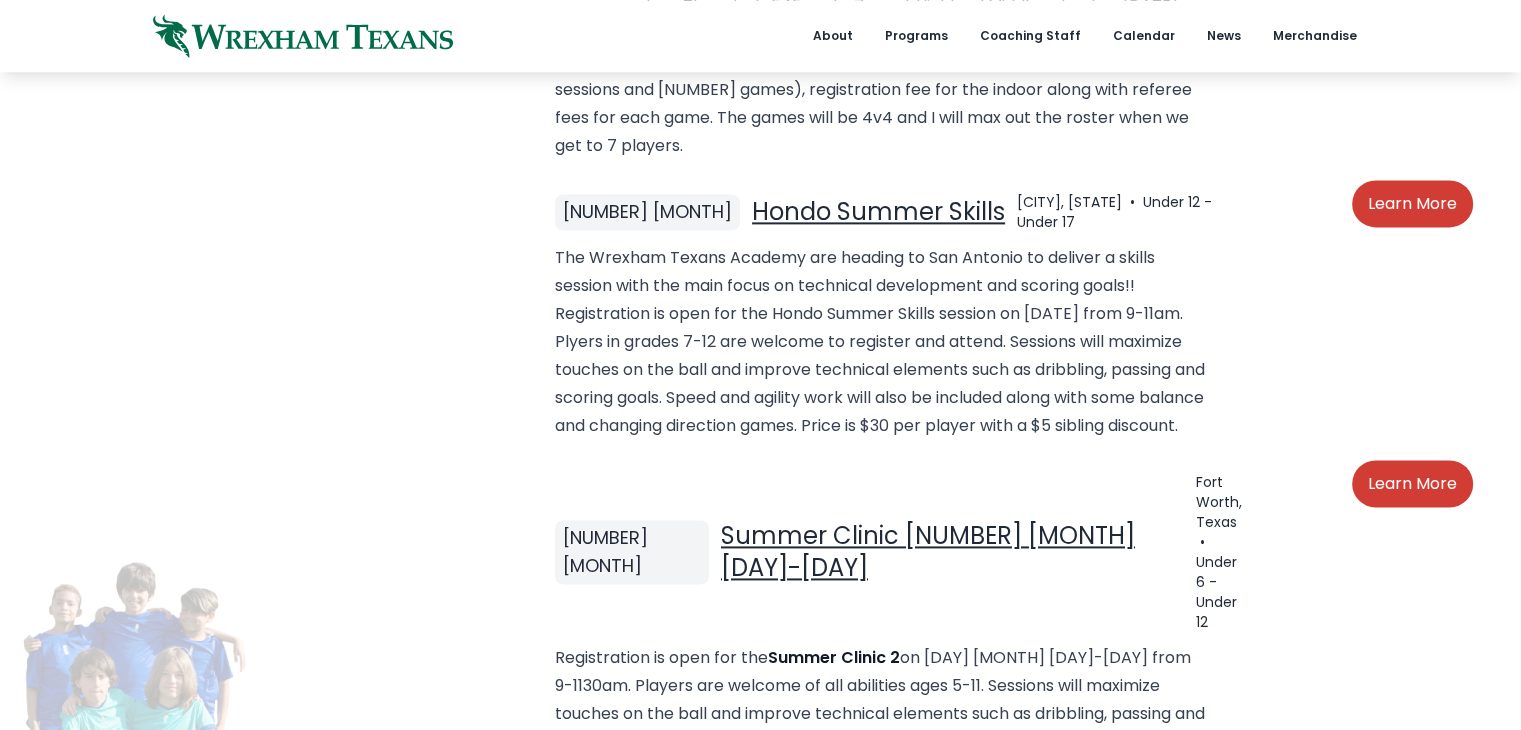 scroll, scrollTop: 2700, scrollLeft: 0, axis: vertical 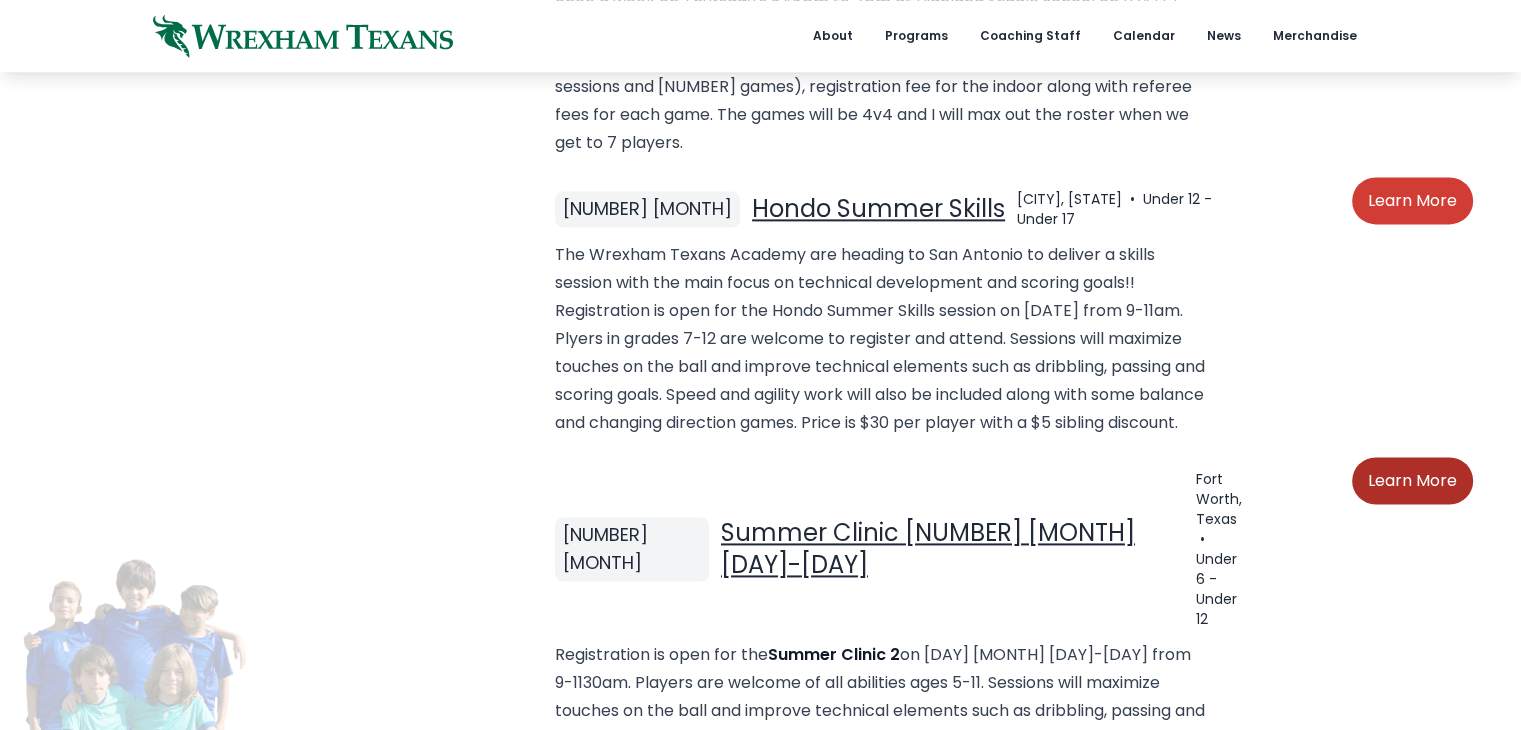 click on "Learn More" at bounding box center [1412, 480] 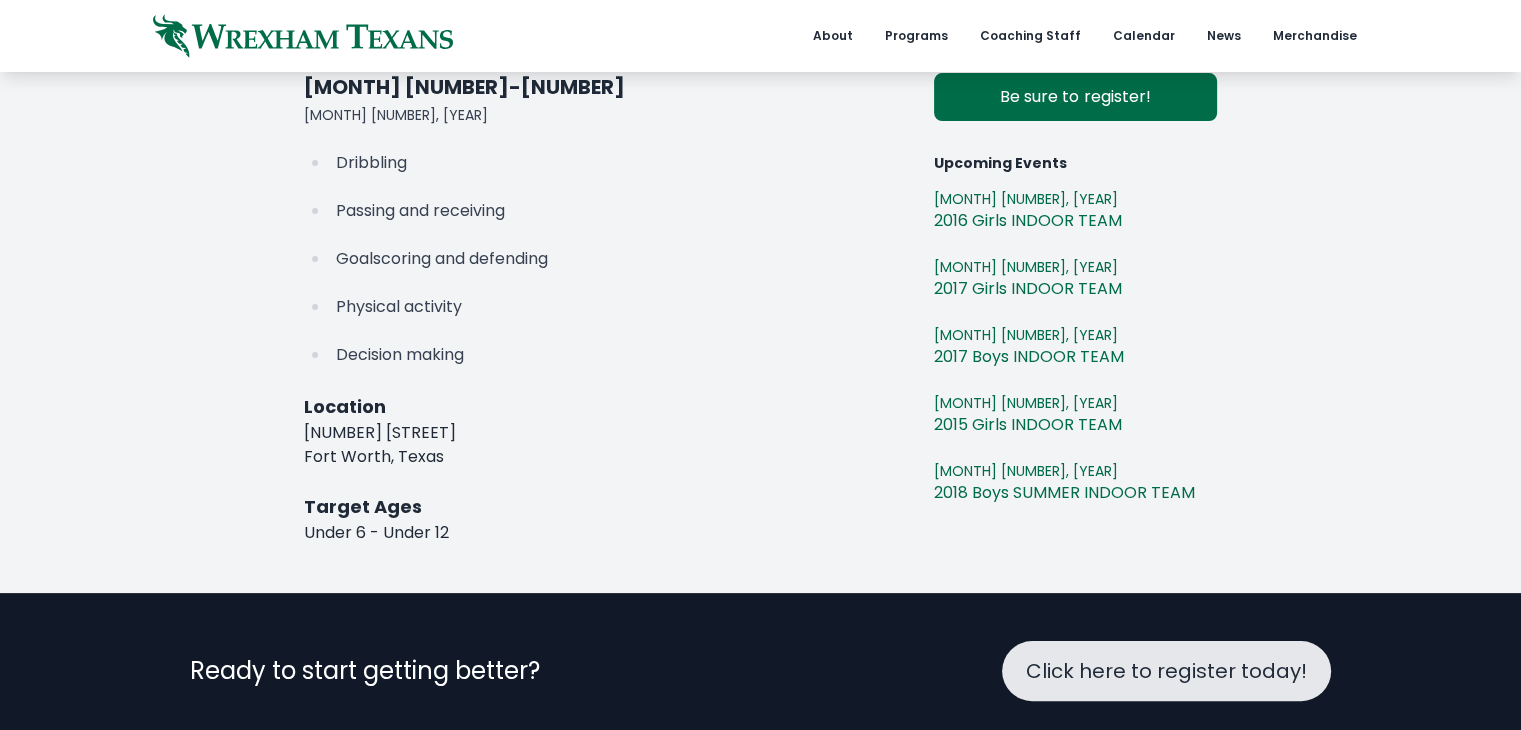 scroll, scrollTop: 300, scrollLeft: 0, axis: vertical 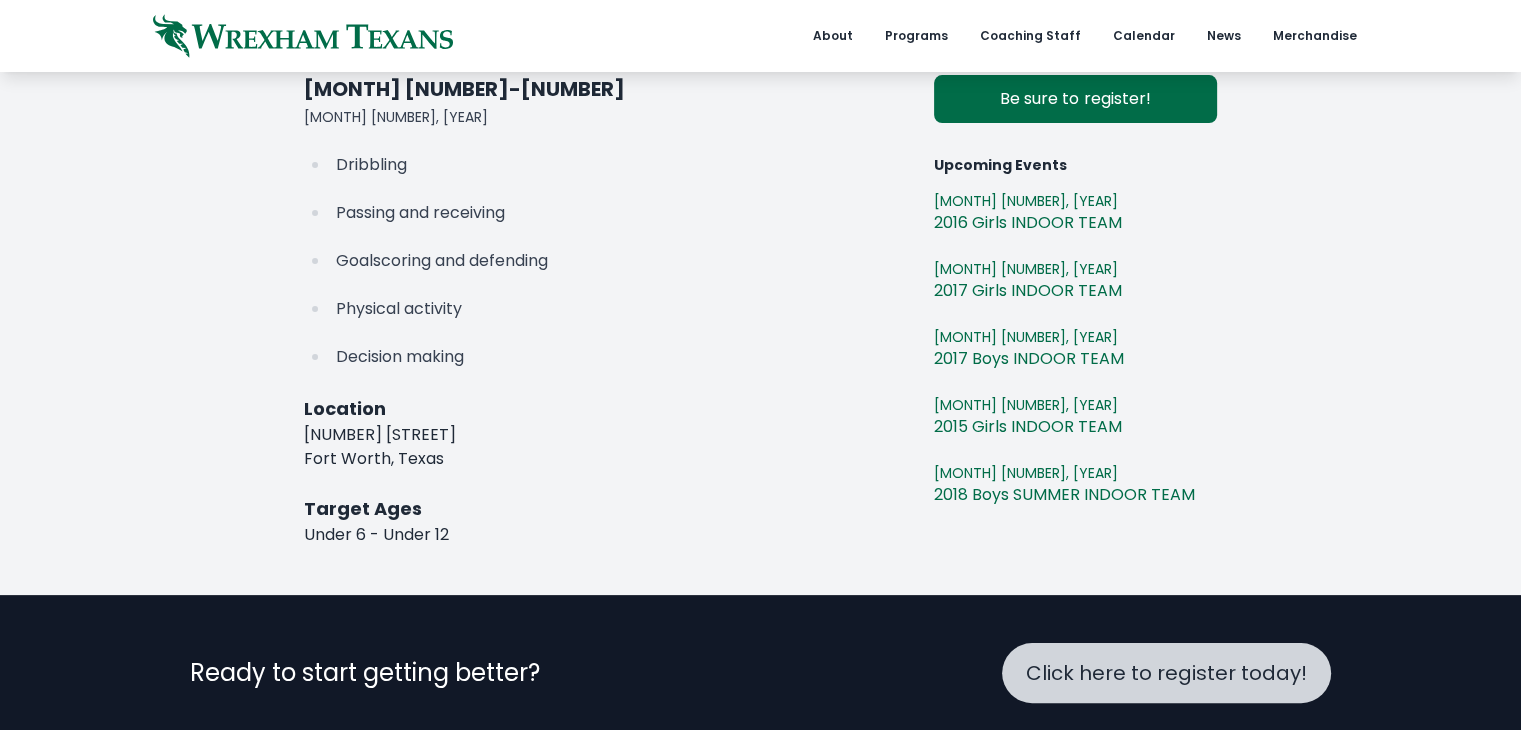 click on "Click here to register today!" at bounding box center [1166, 673] 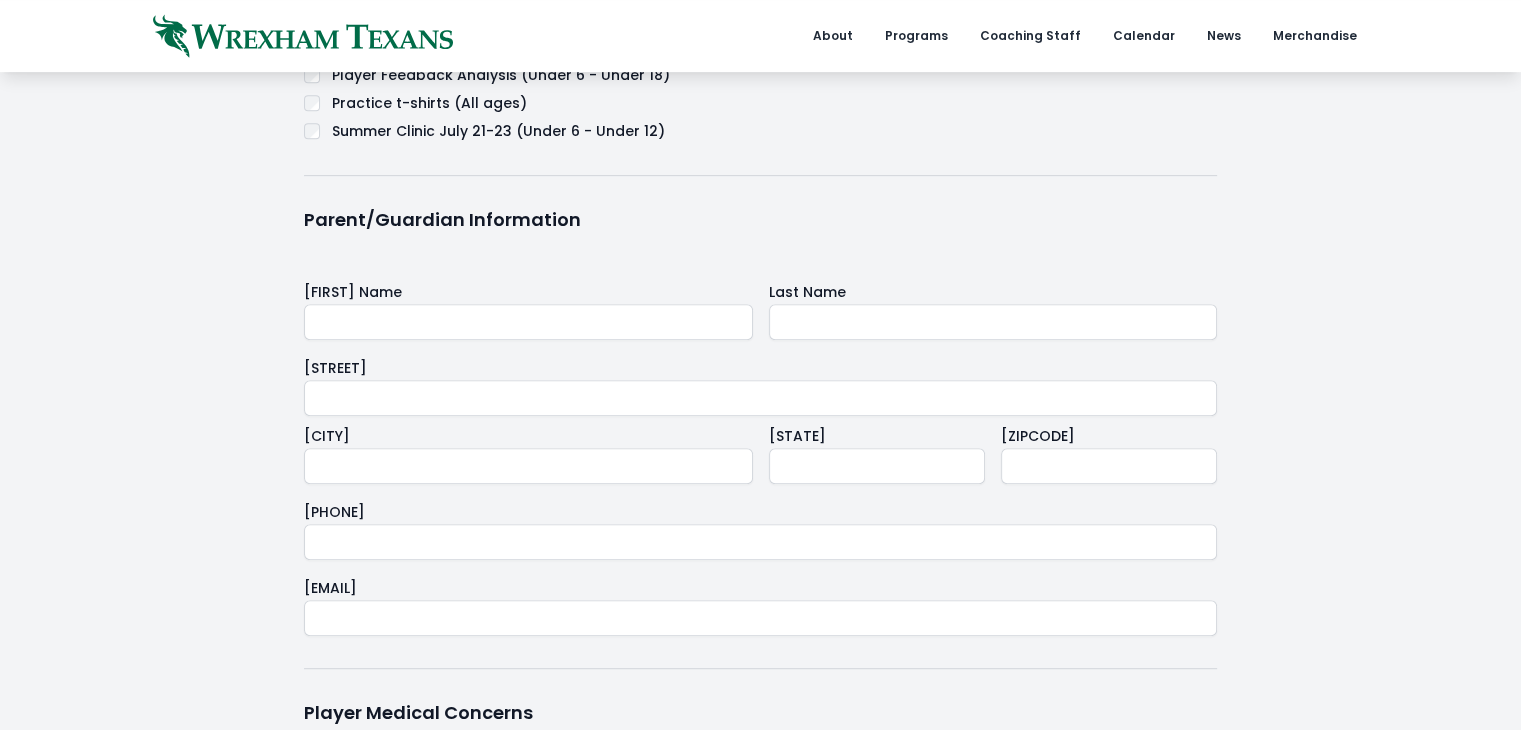 scroll, scrollTop: 600, scrollLeft: 0, axis: vertical 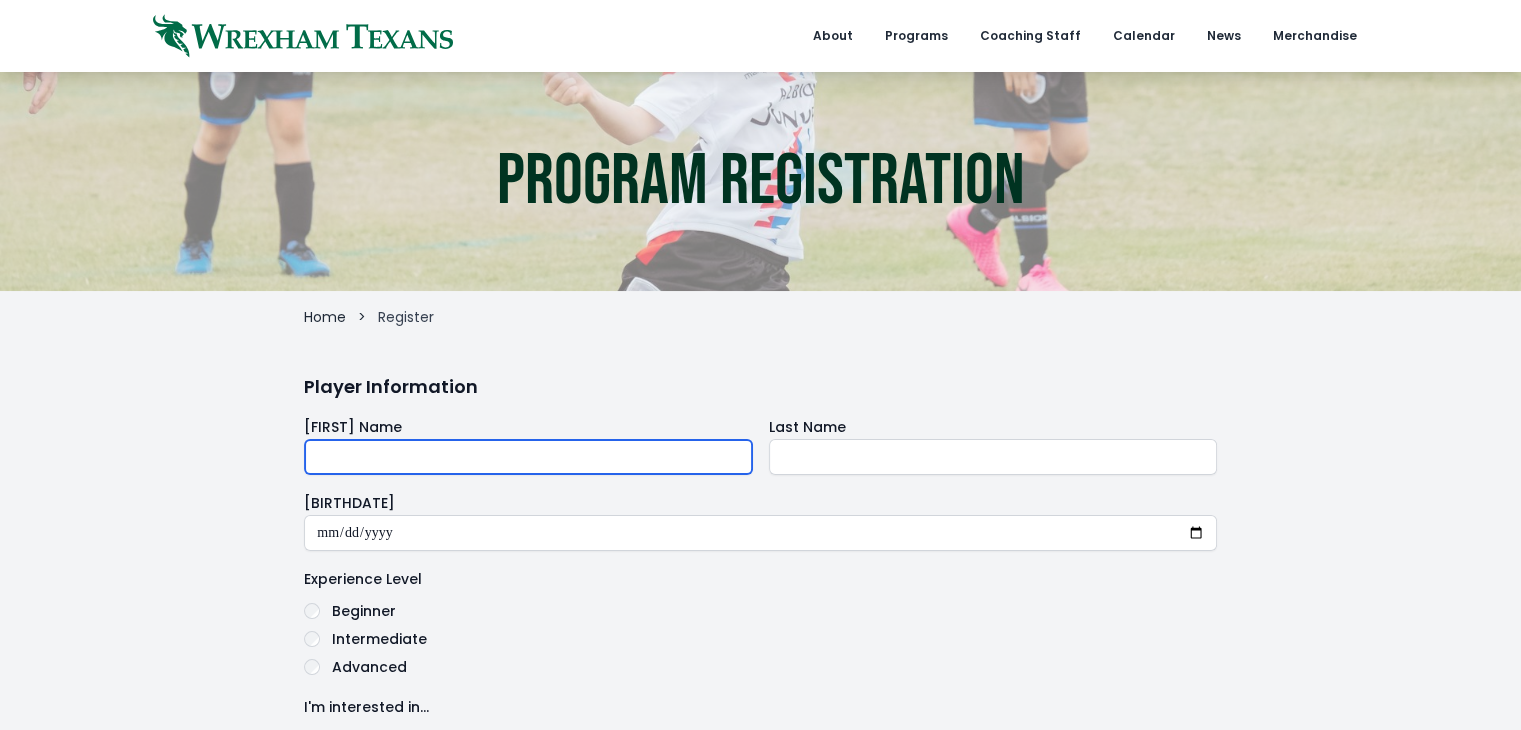 click at bounding box center [528, 457] 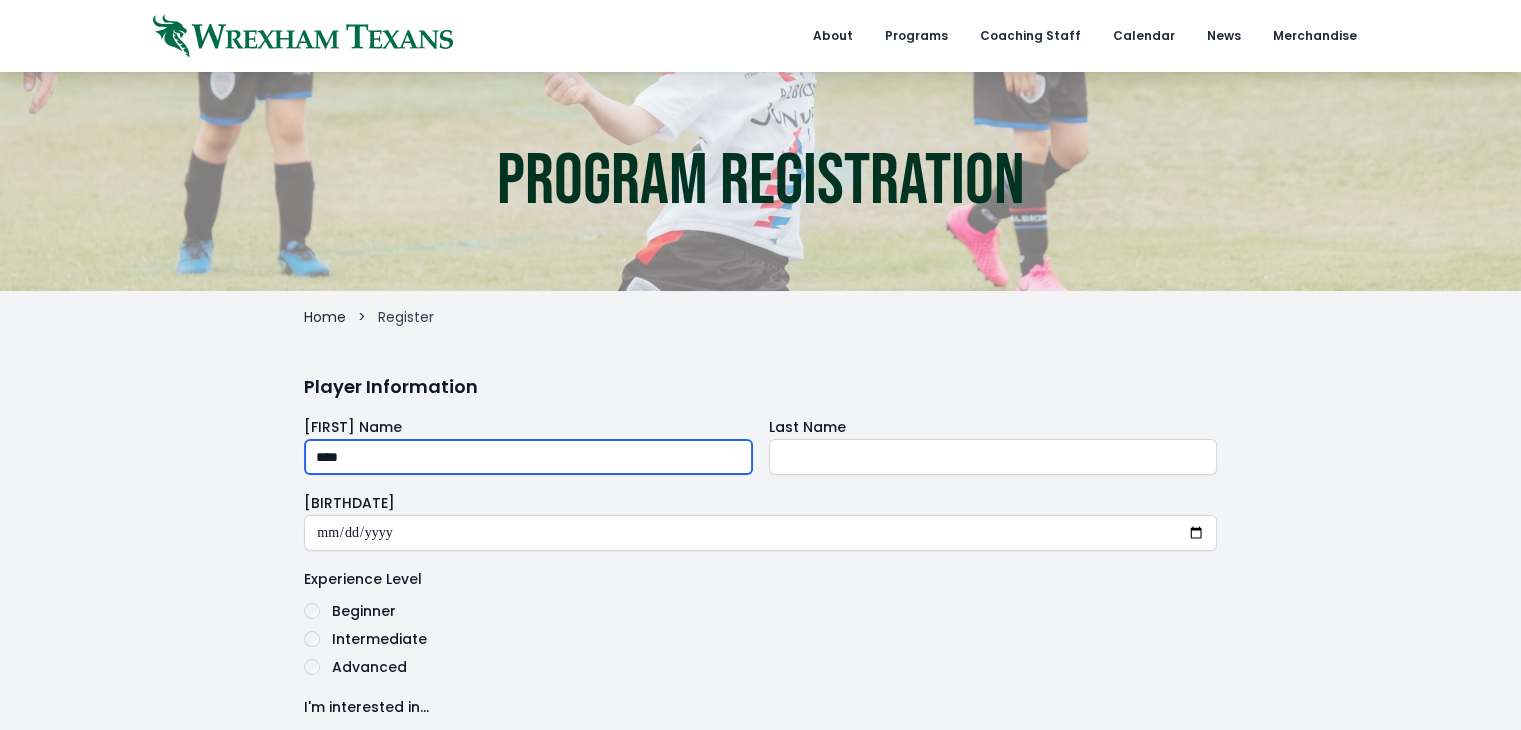type on "****" 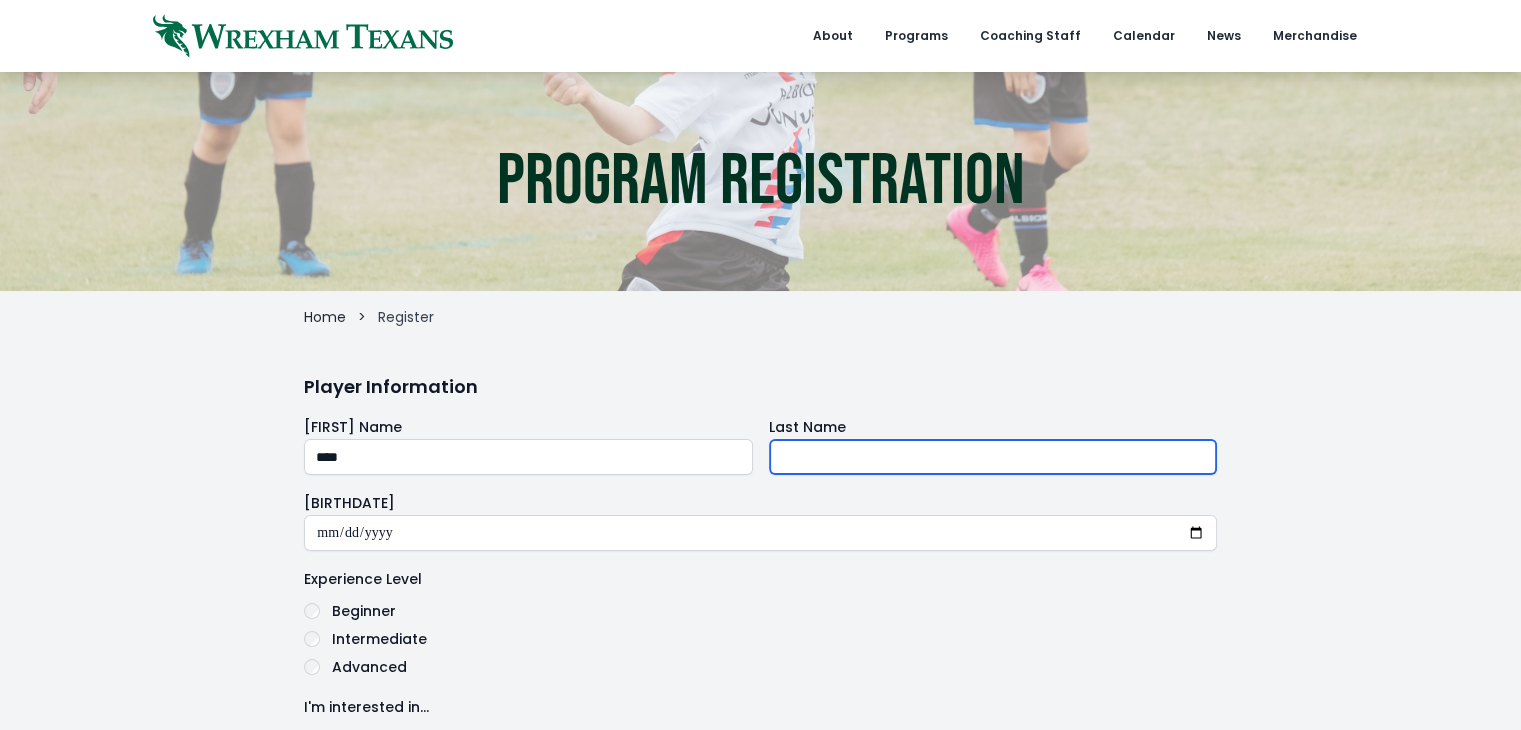 click at bounding box center (993, 457) 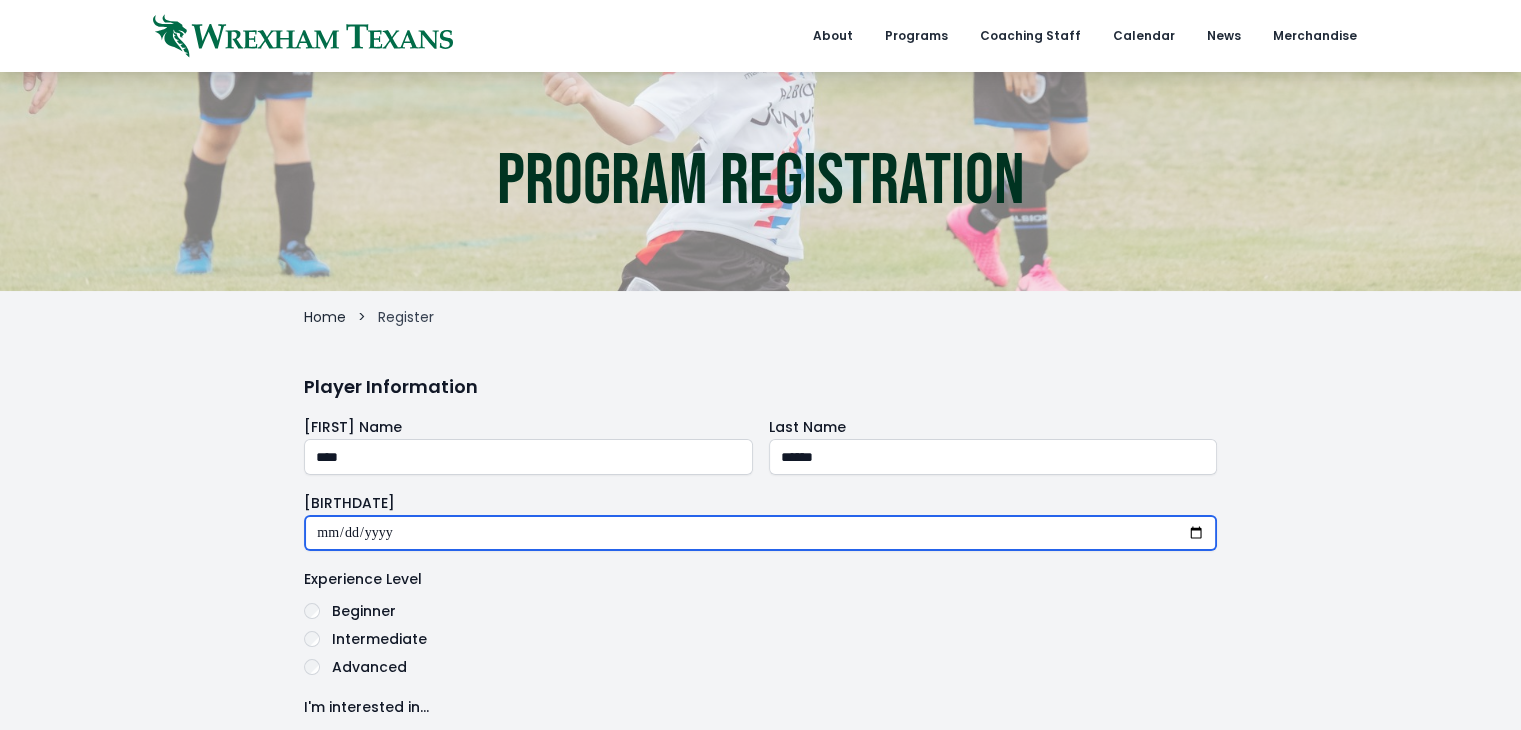 click at bounding box center (760, 533) 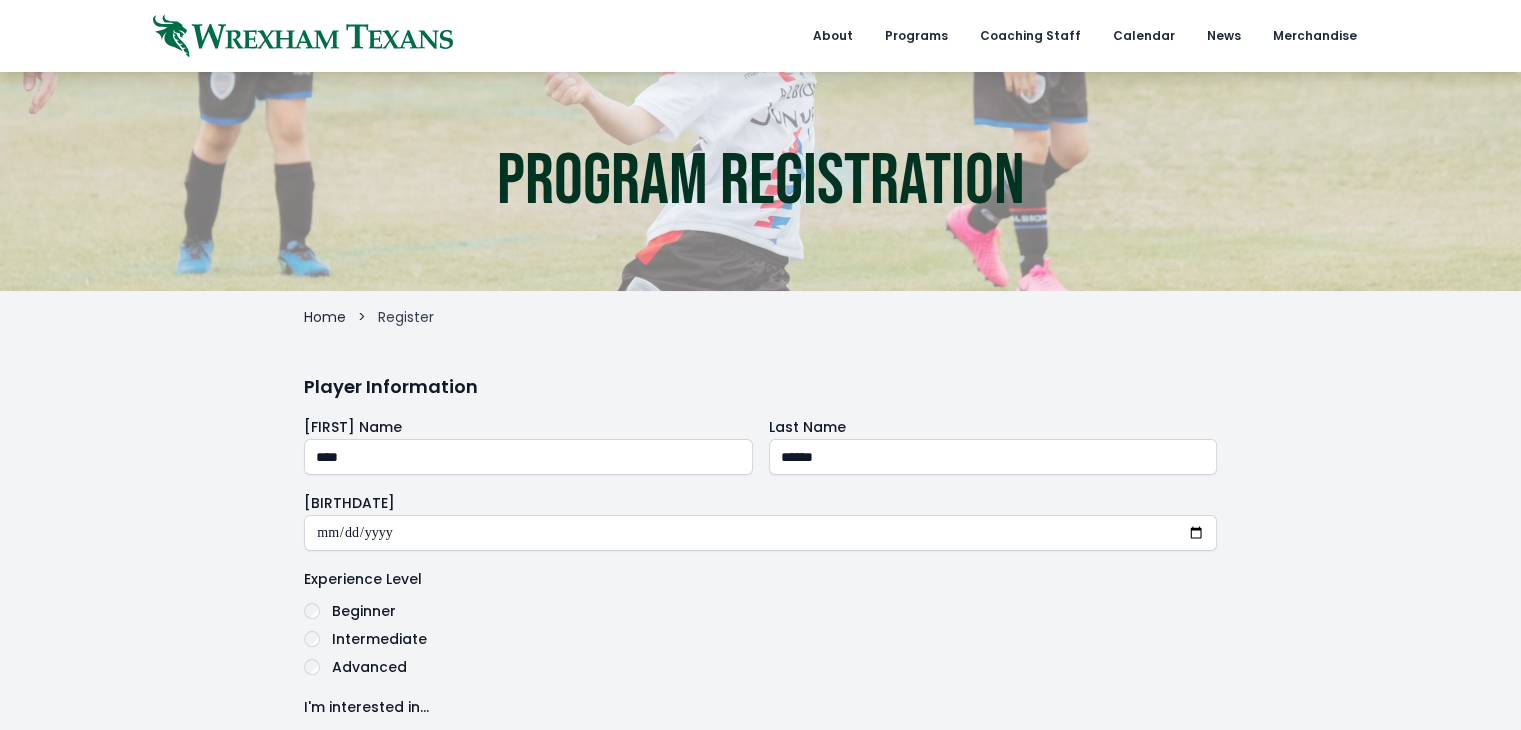 click on "Advanced" at bounding box center [760, 667] 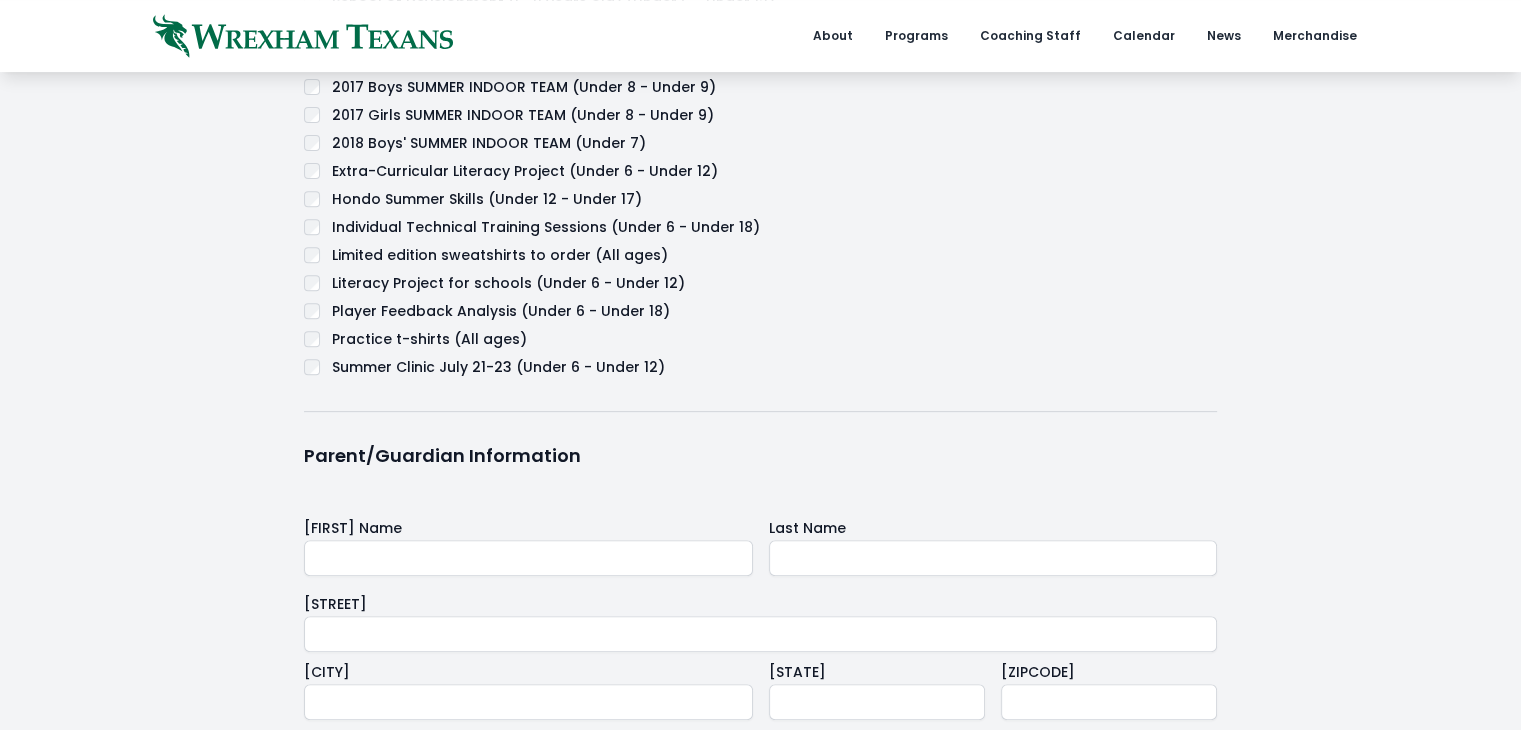 scroll, scrollTop: 900, scrollLeft: 0, axis: vertical 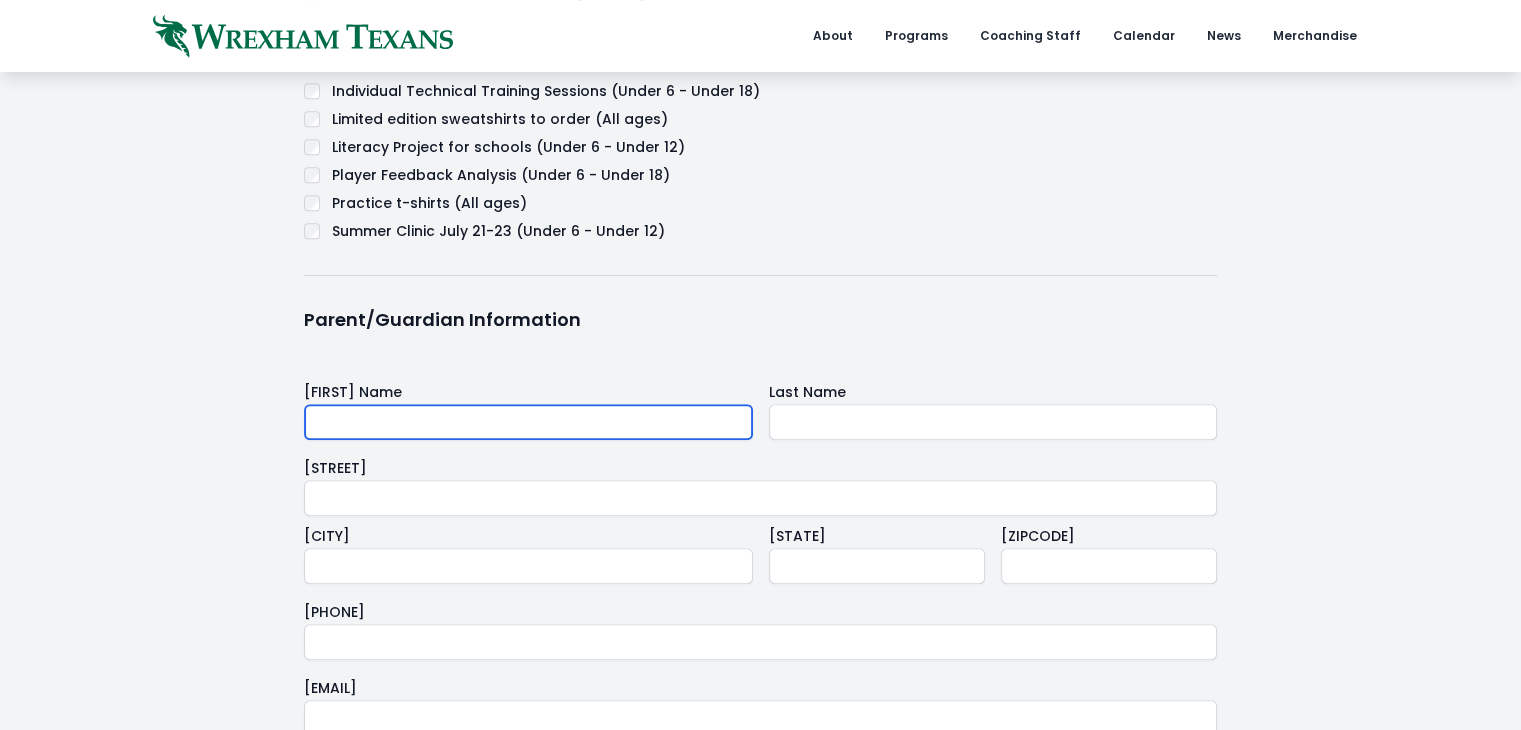 click at bounding box center [528, 422] 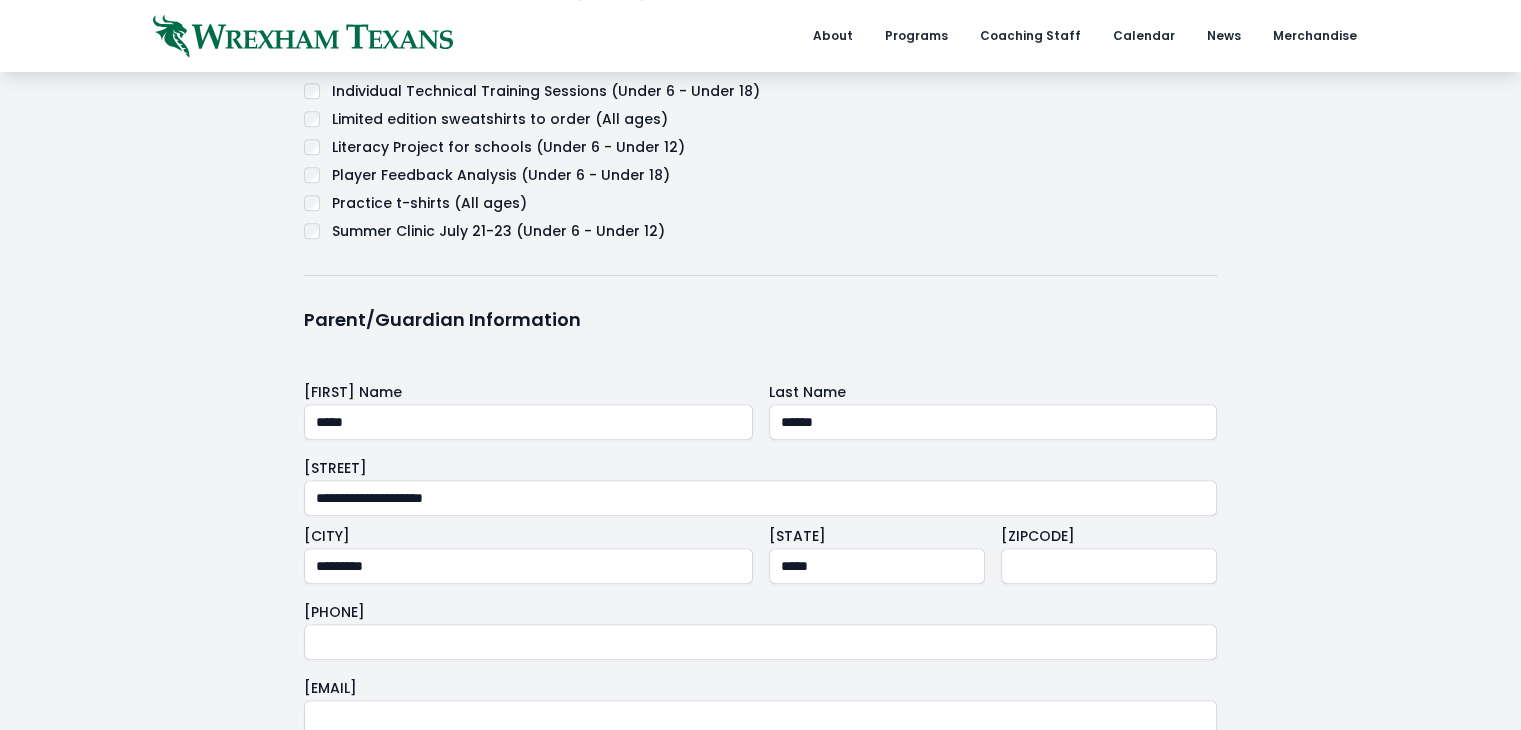 type on "*****" 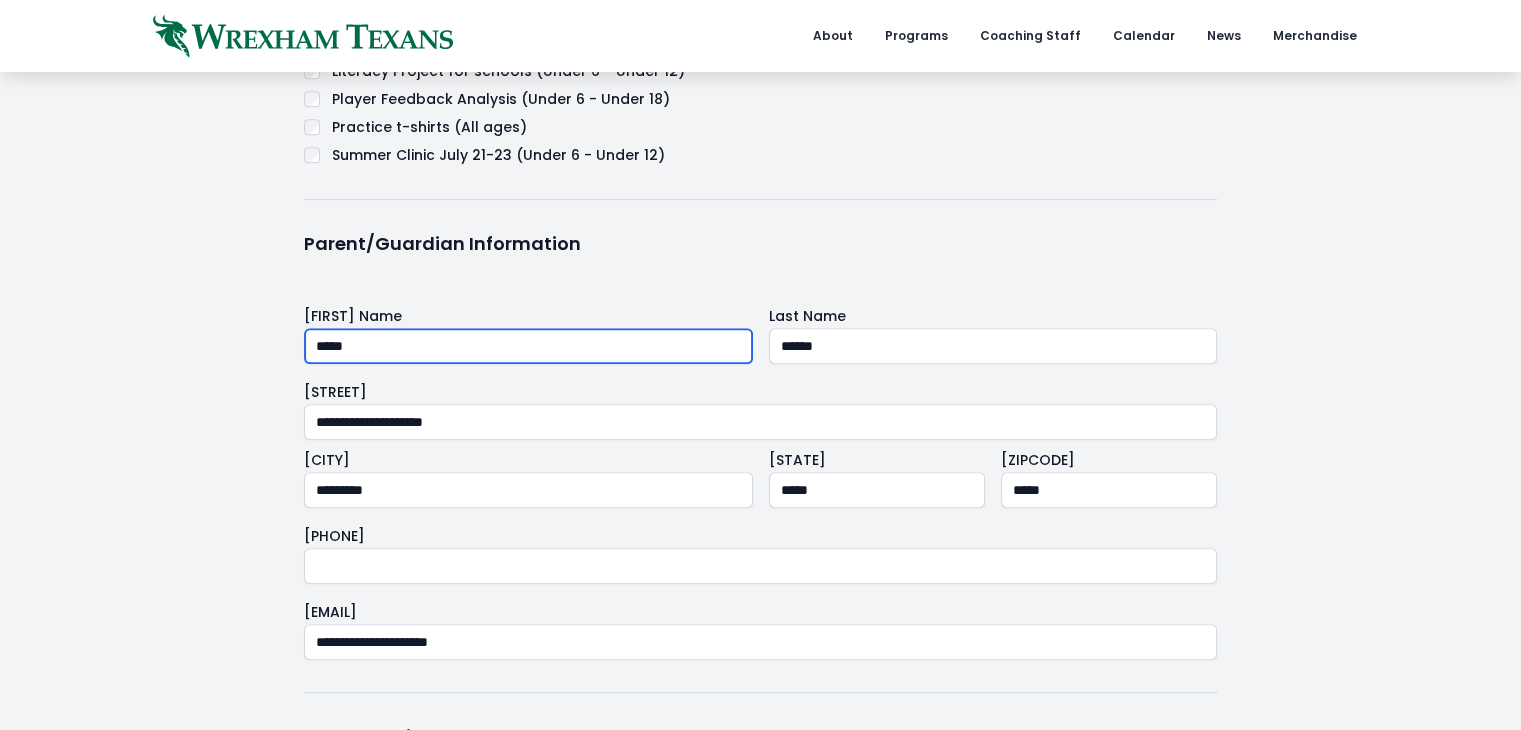 scroll, scrollTop: 1100, scrollLeft: 0, axis: vertical 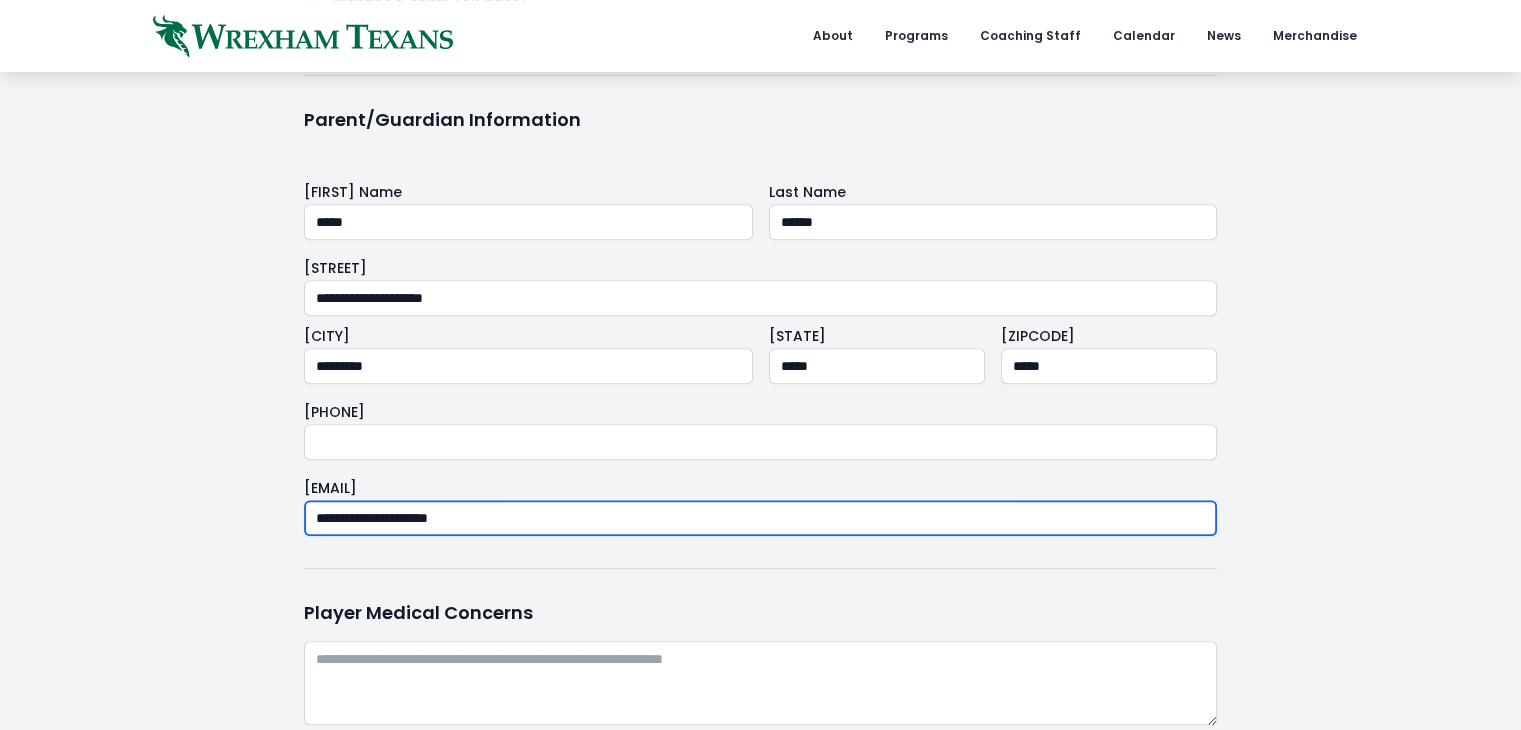 click on "**********" at bounding box center [760, 518] 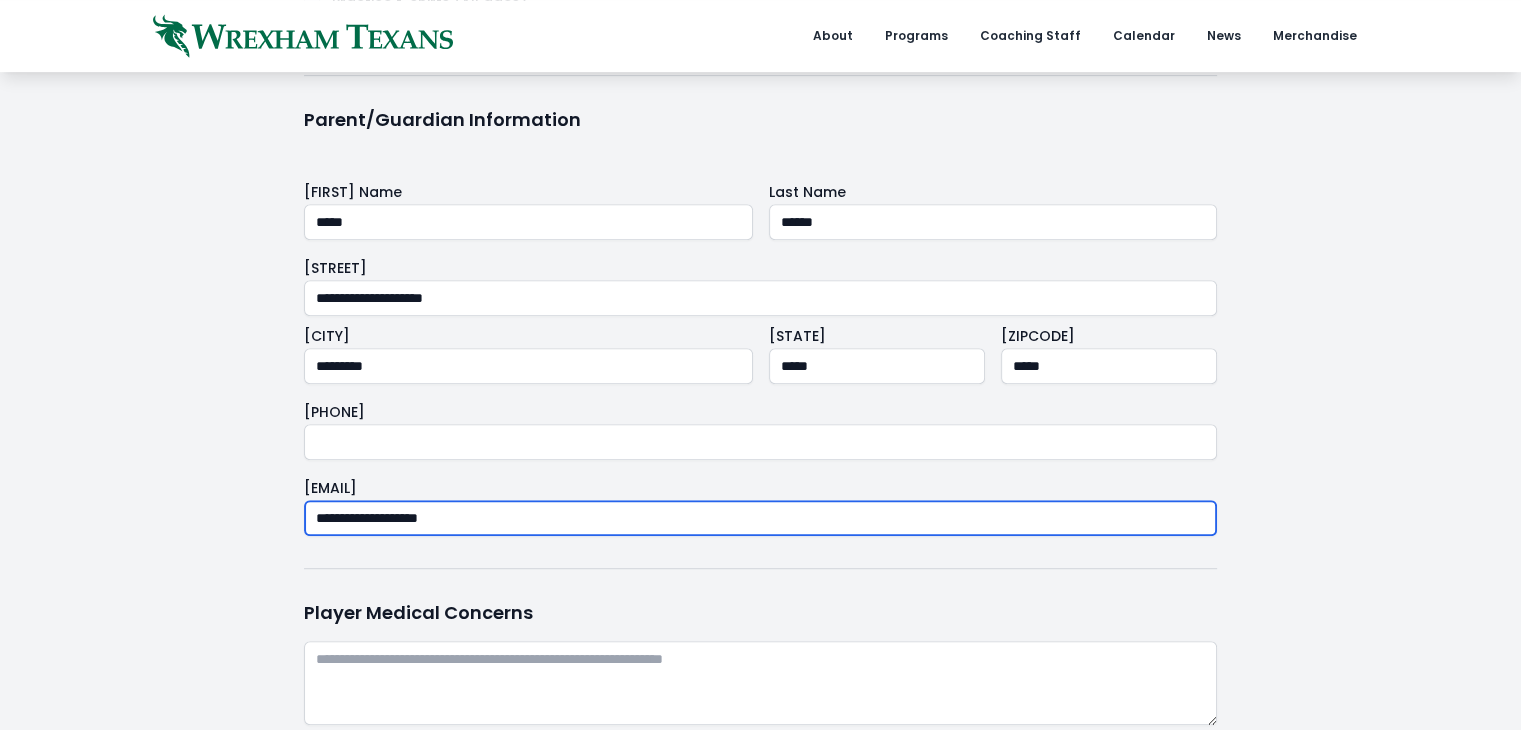 type on "**********" 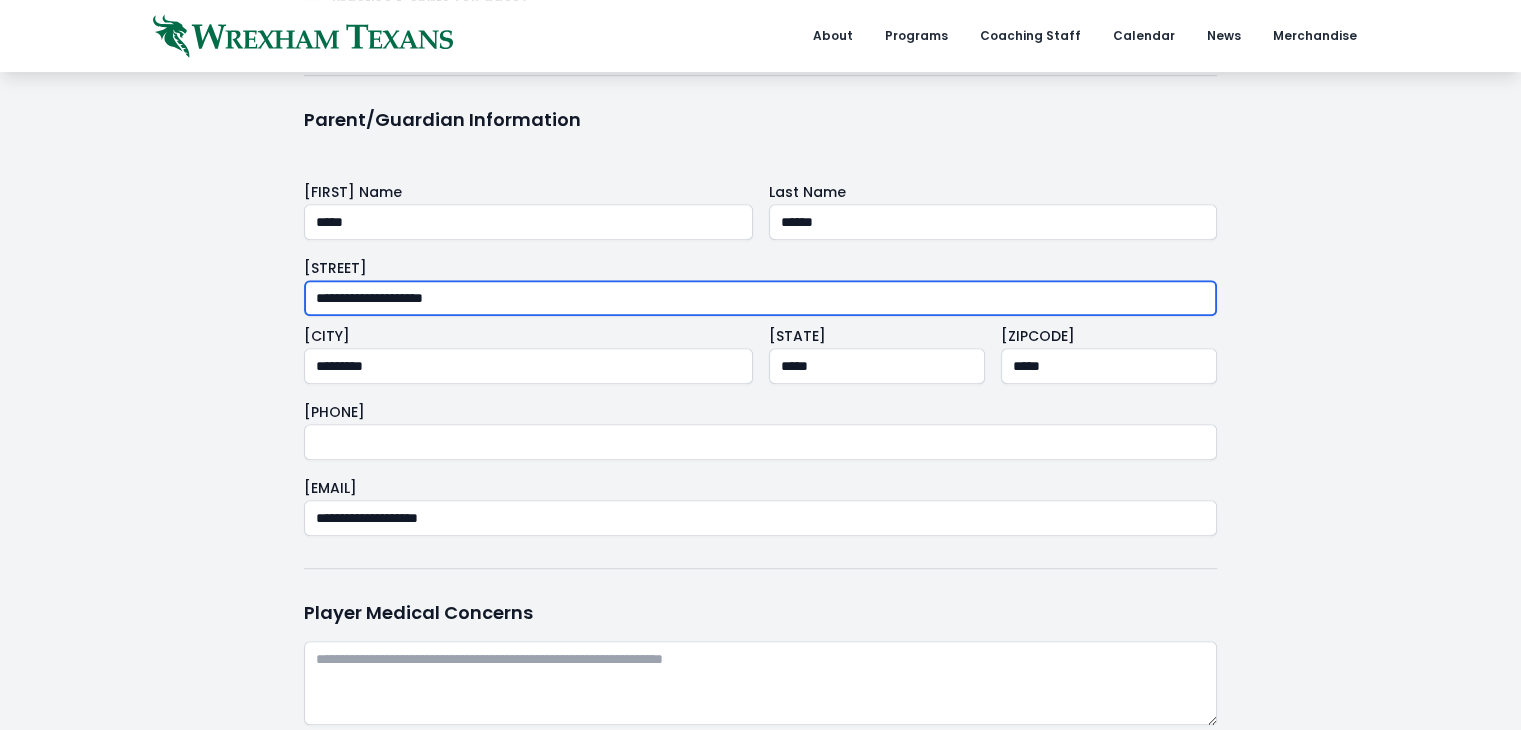 click on "**********" at bounding box center (760, 298) 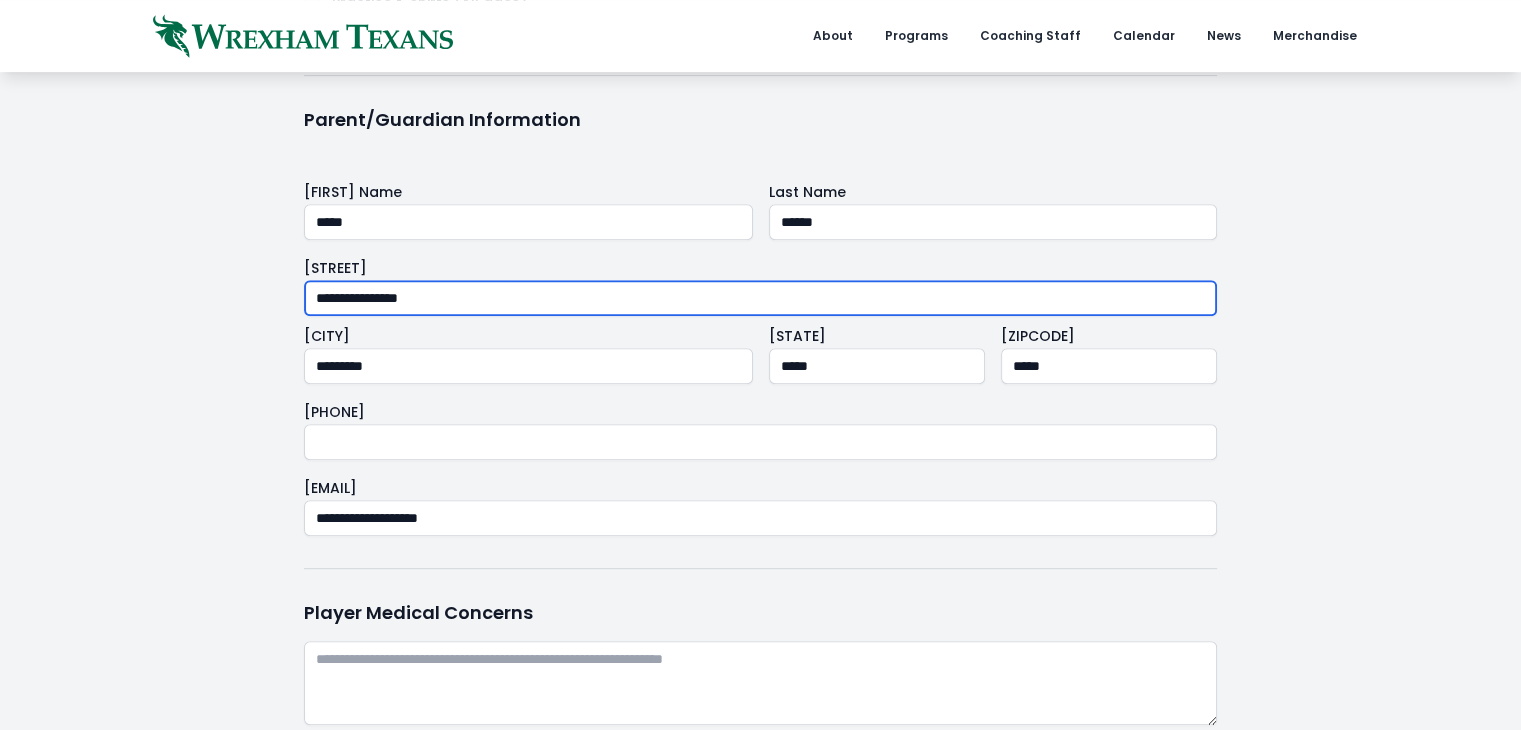 type on "**********" 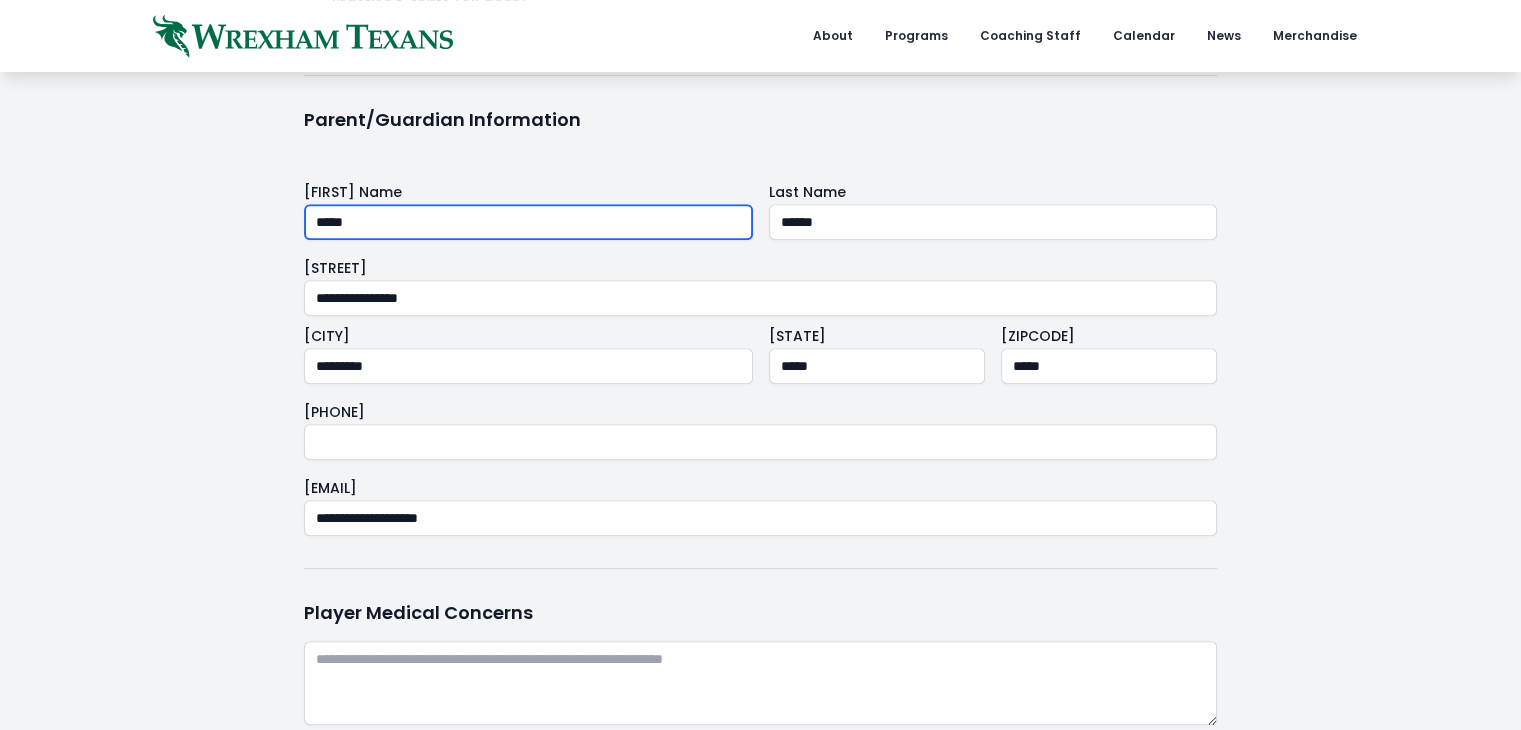 click on "*****" at bounding box center [528, 222] 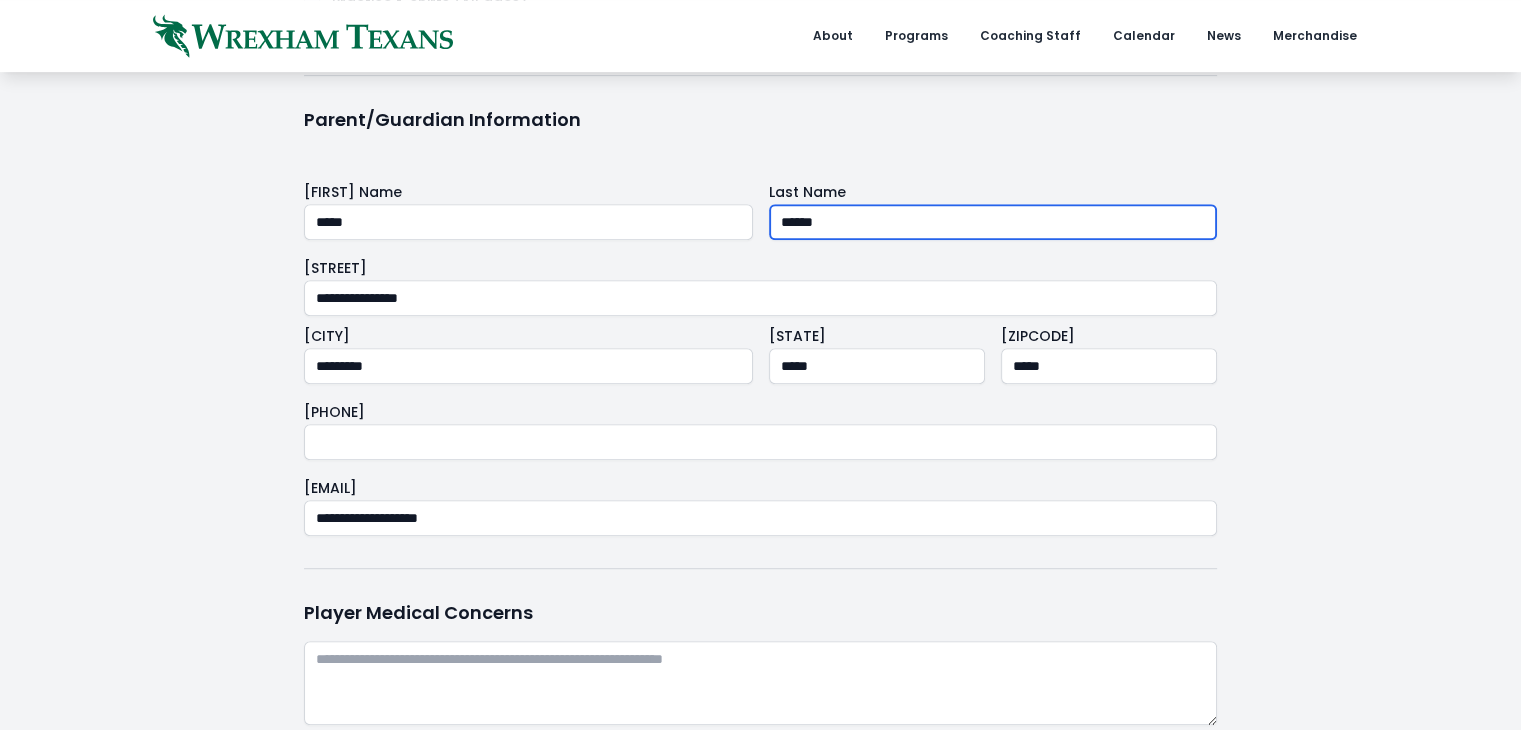 click on "******" at bounding box center (993, 222) 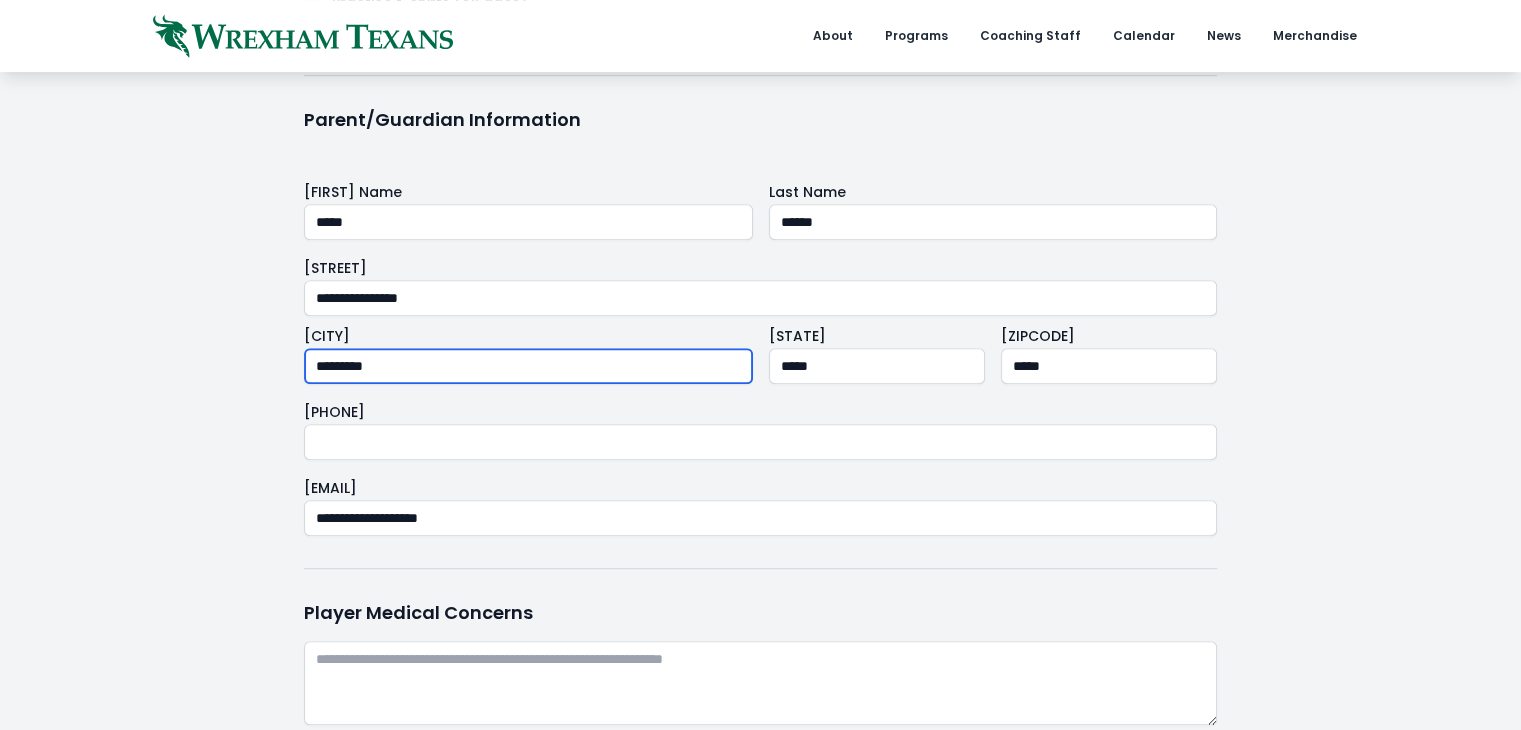 click on "*********" at bounding box center (528, 366) 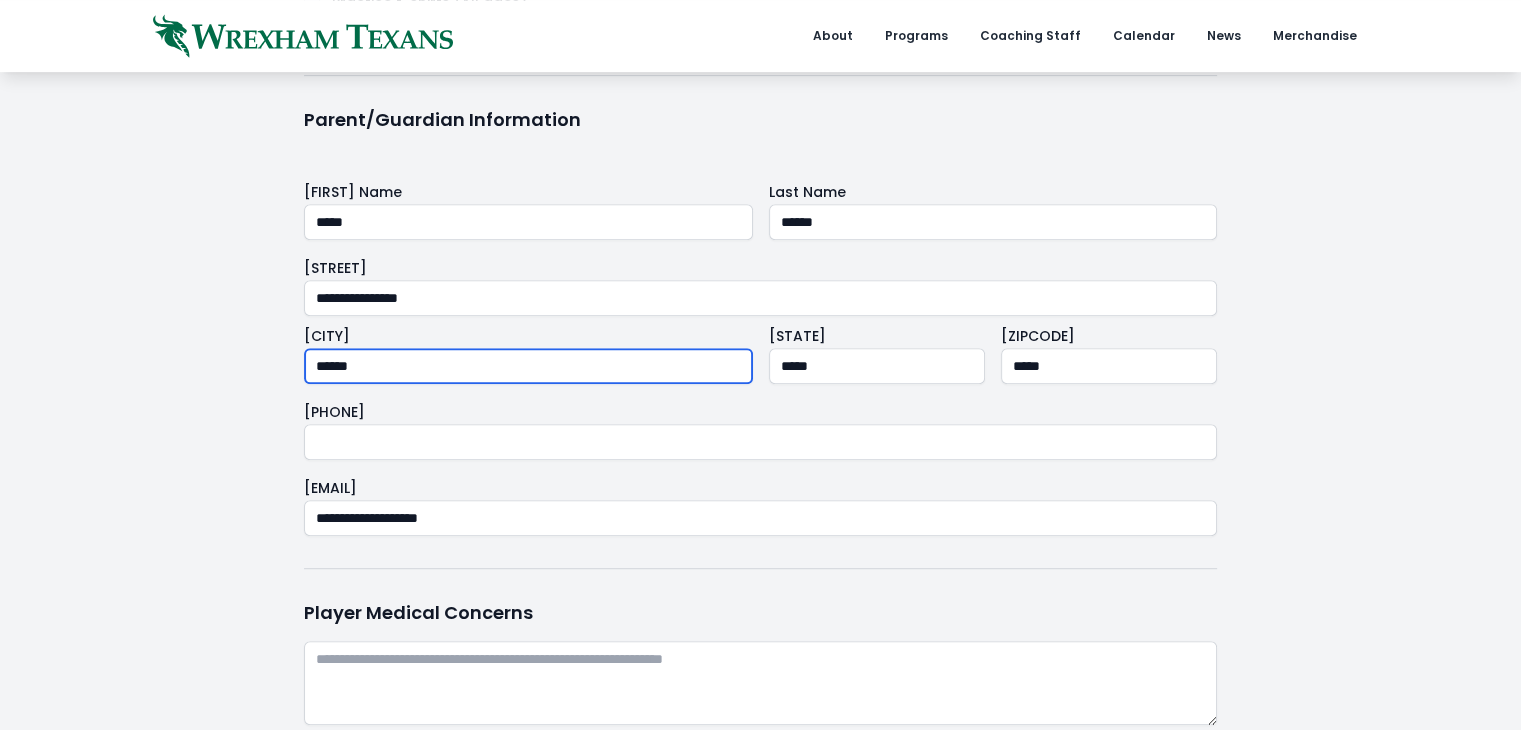type on "******" 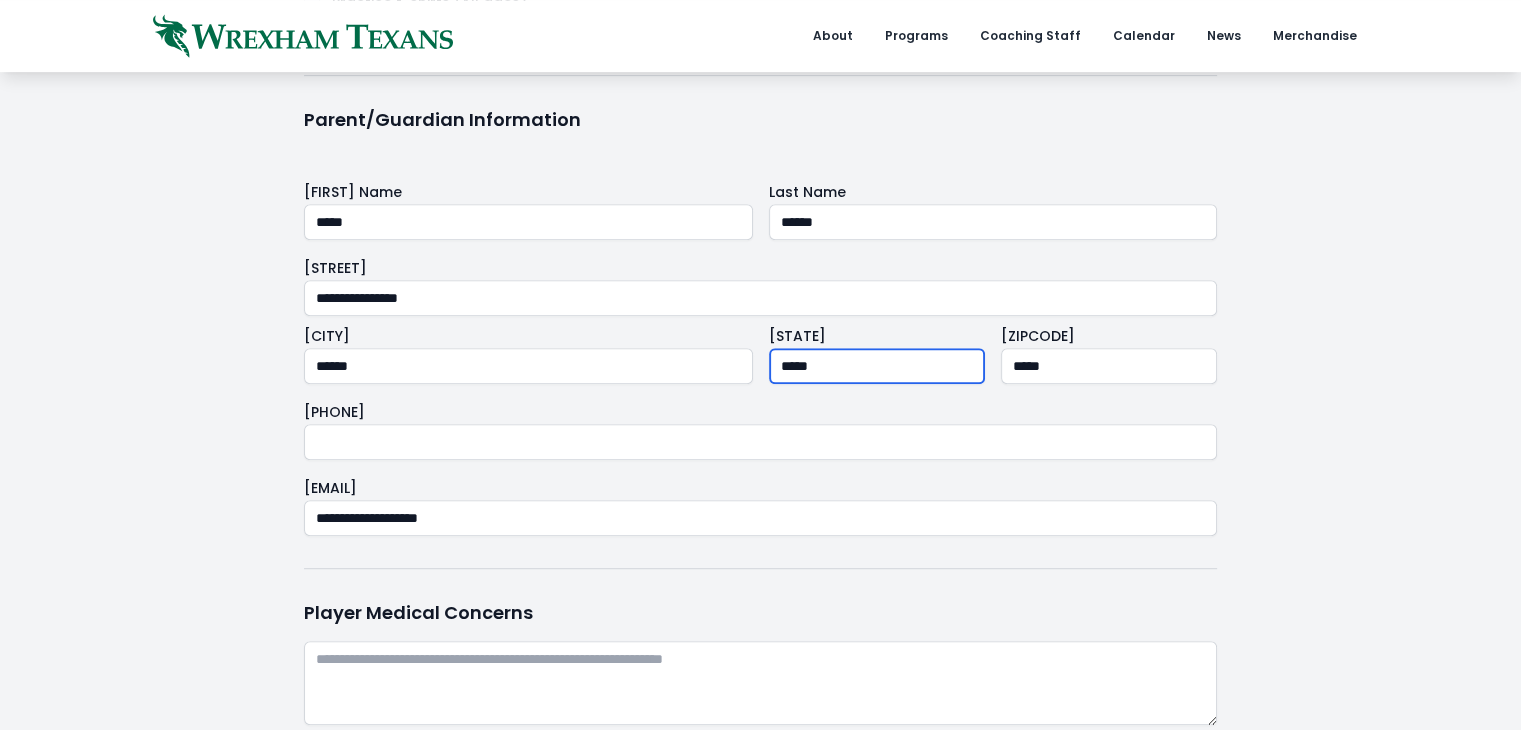 click on "*****" at bounding box center [877, 366] 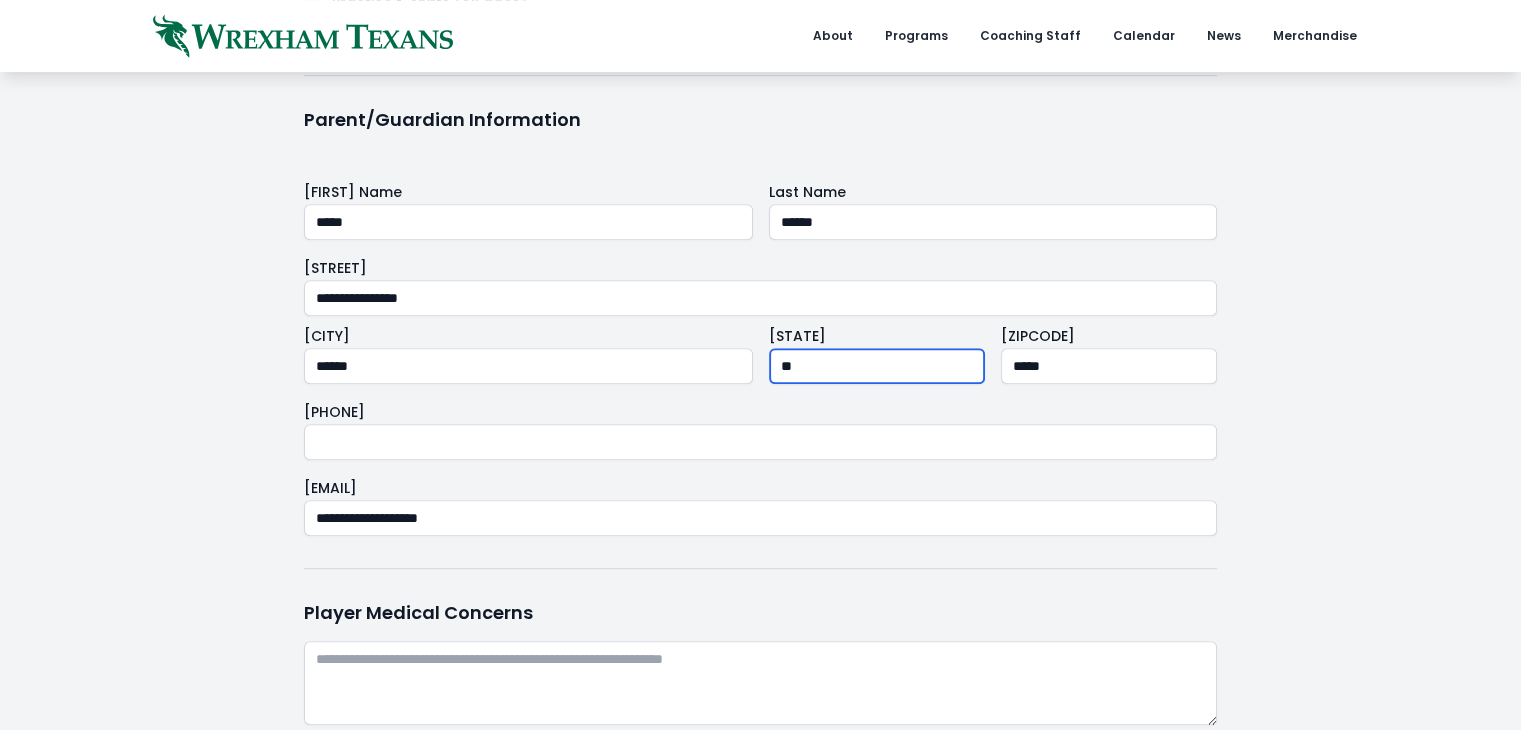 type on "**" 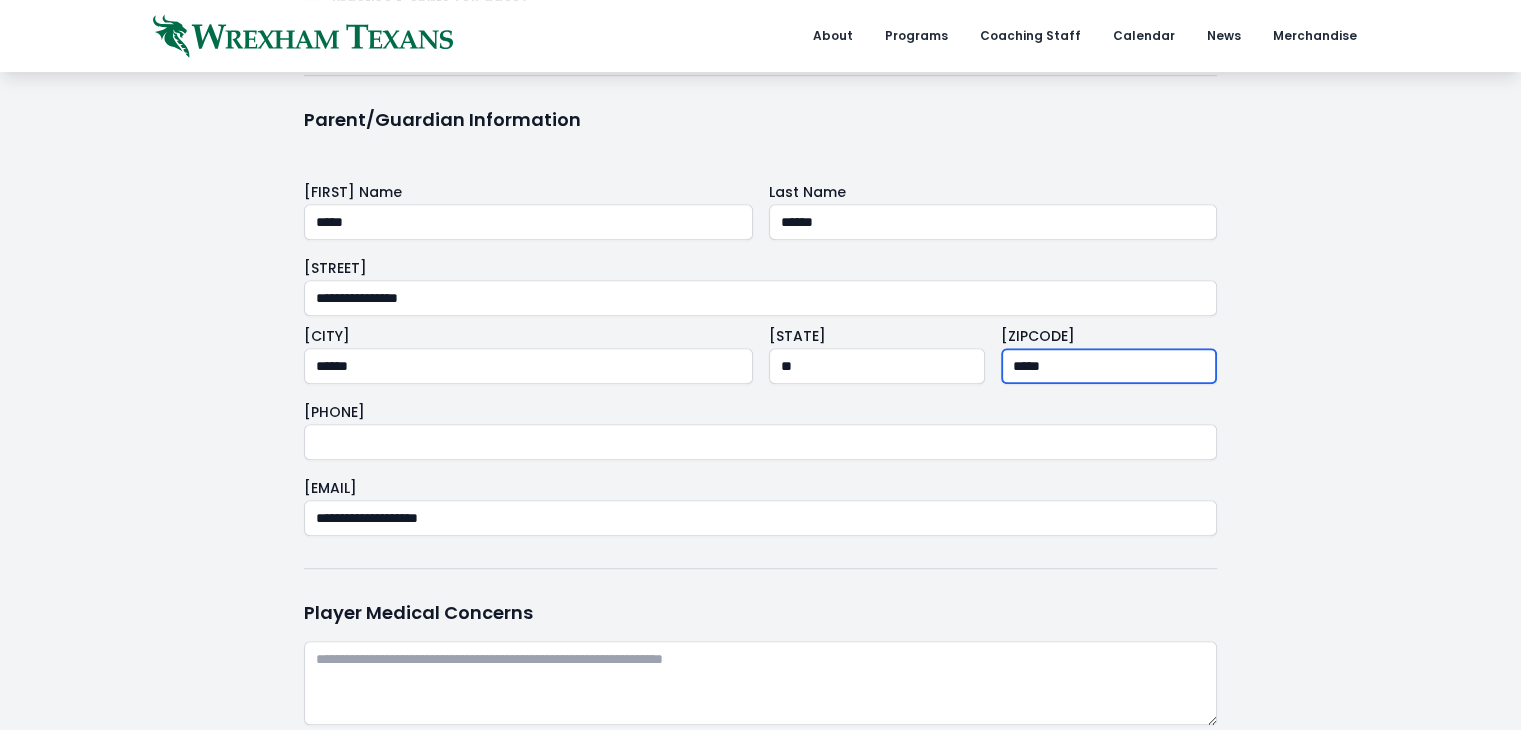 click on "*****" at bounding box center [1109, 366] 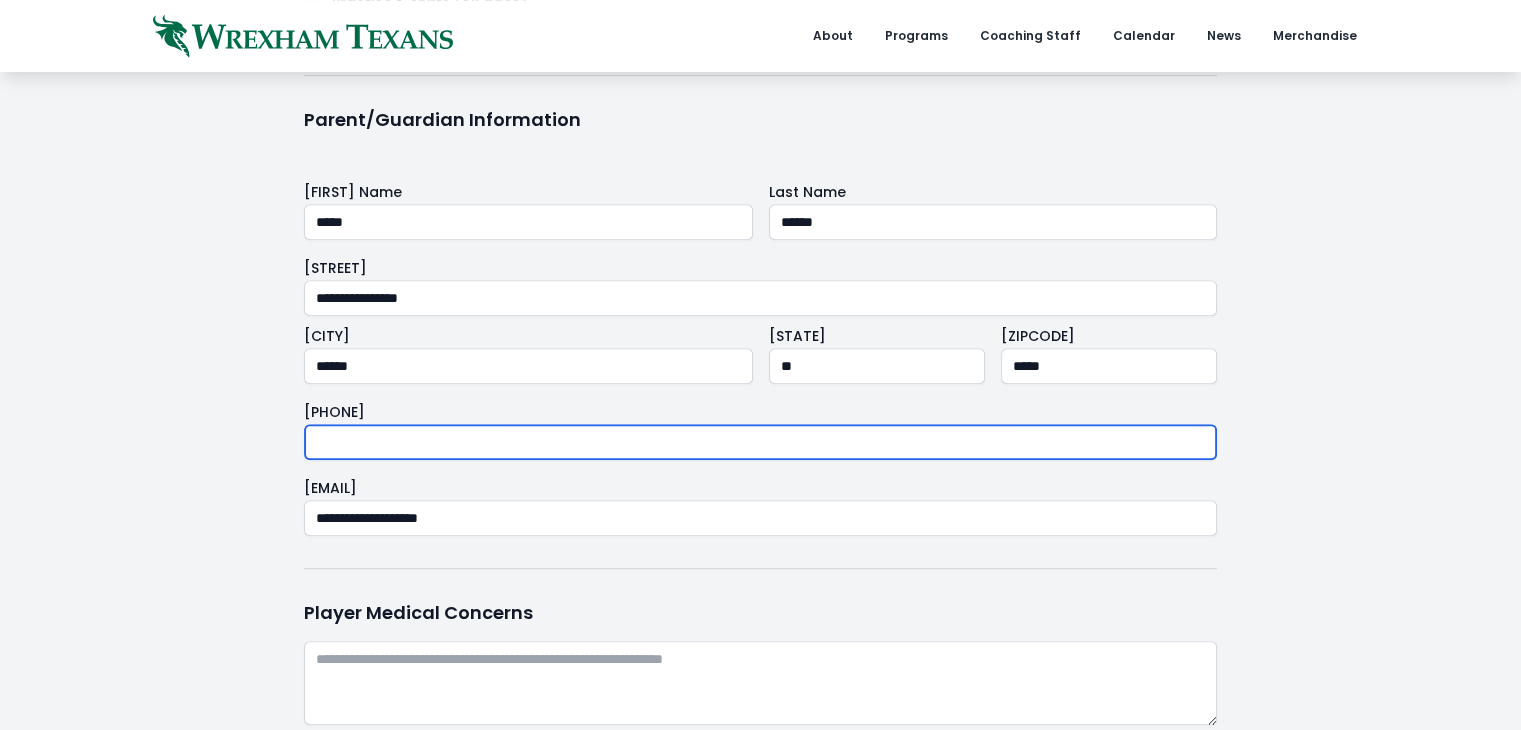 click at bounding box center (760, 442) 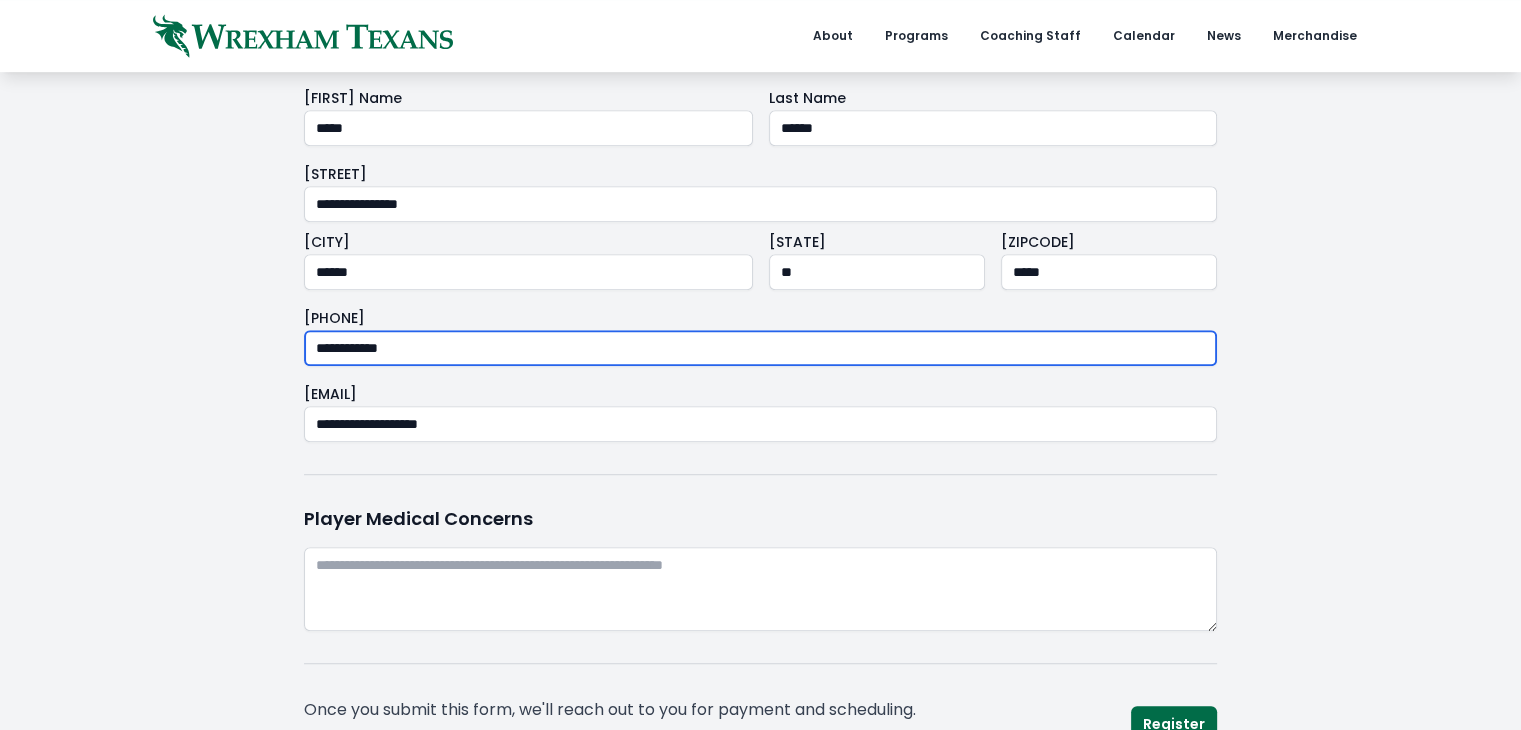 scroll, scrollTop: 1300, scrollLeft: 0, axis: vertical 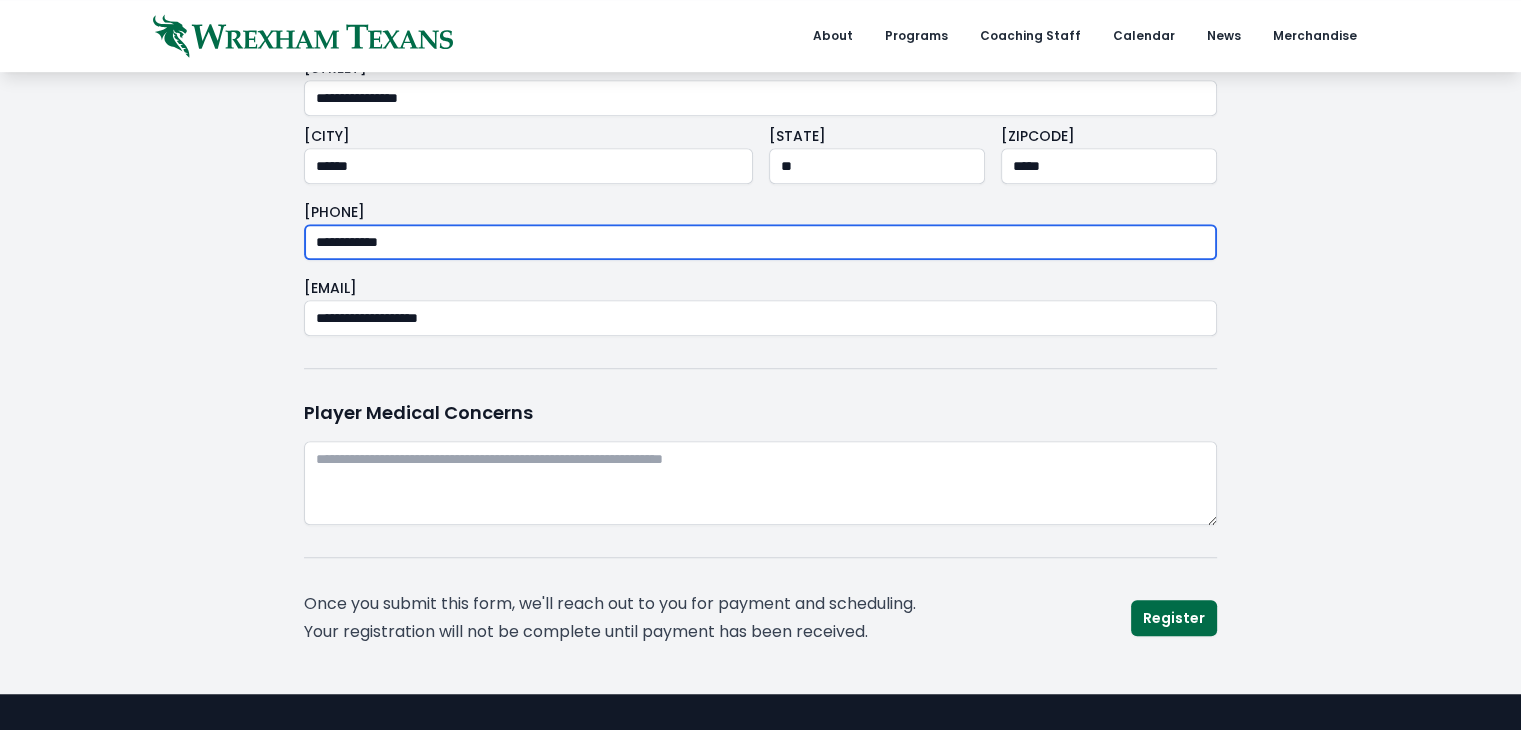 type on "**********" 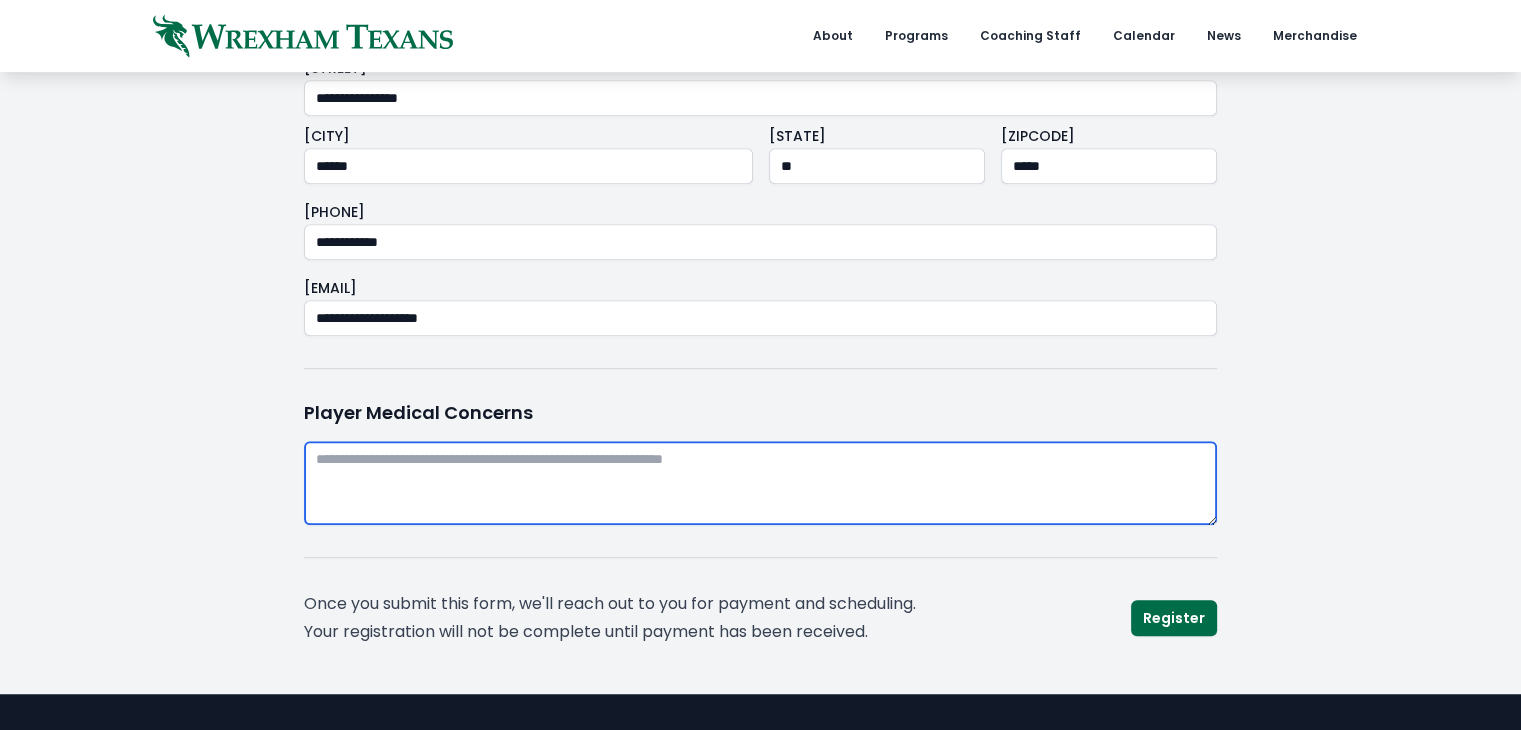 click at bounding box center (760, 483) 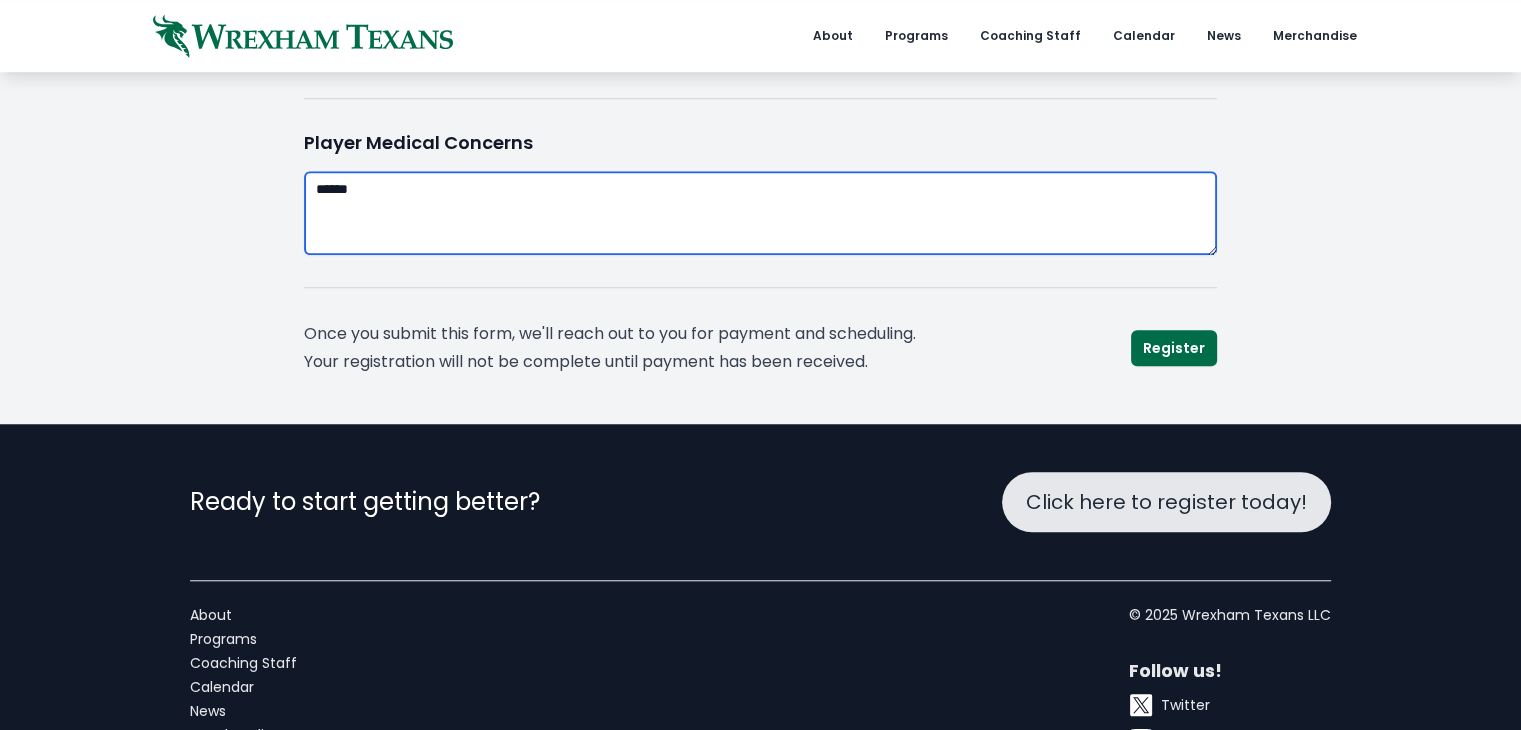 scroll, scrollTop: 1600, scrollLeft: 0, axis: vertical 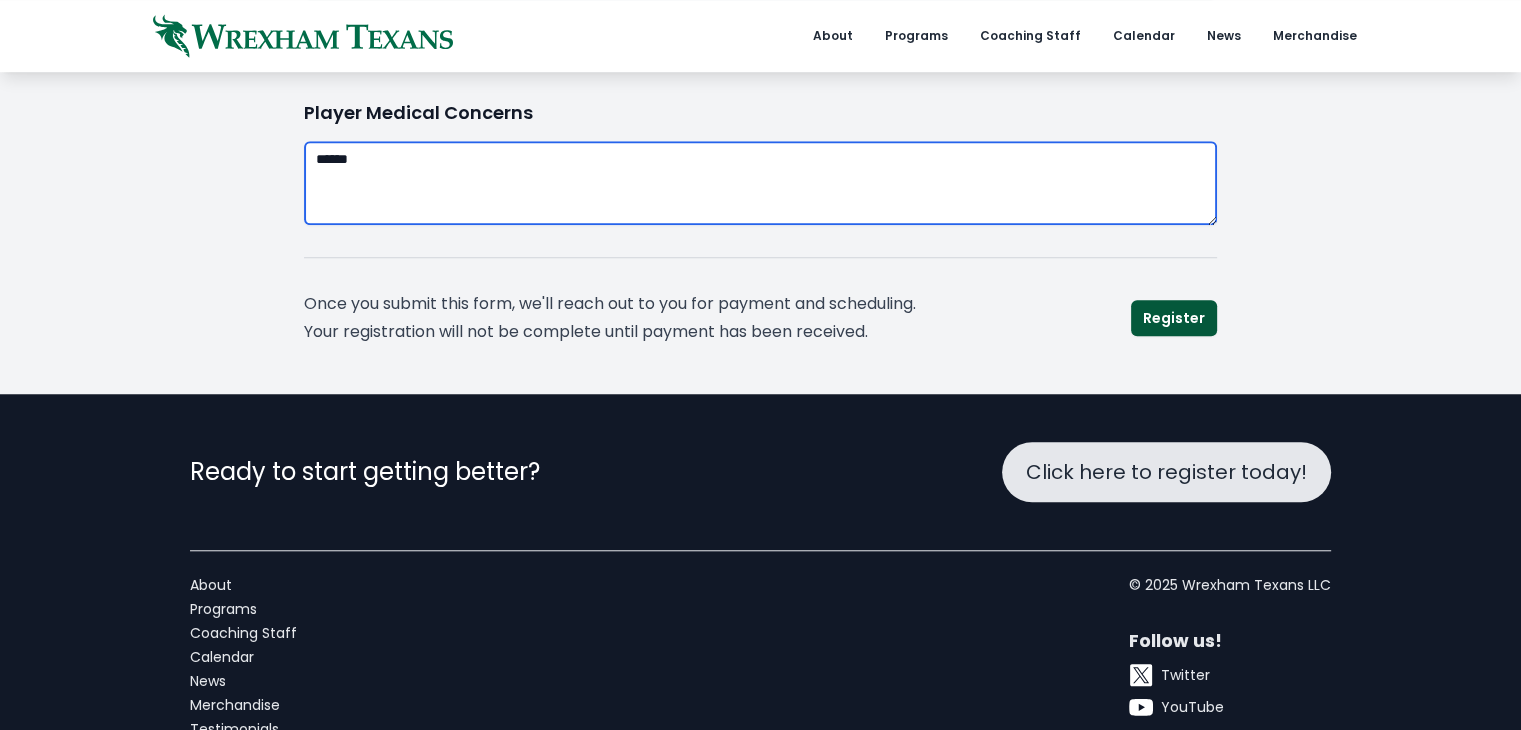 type on "******" 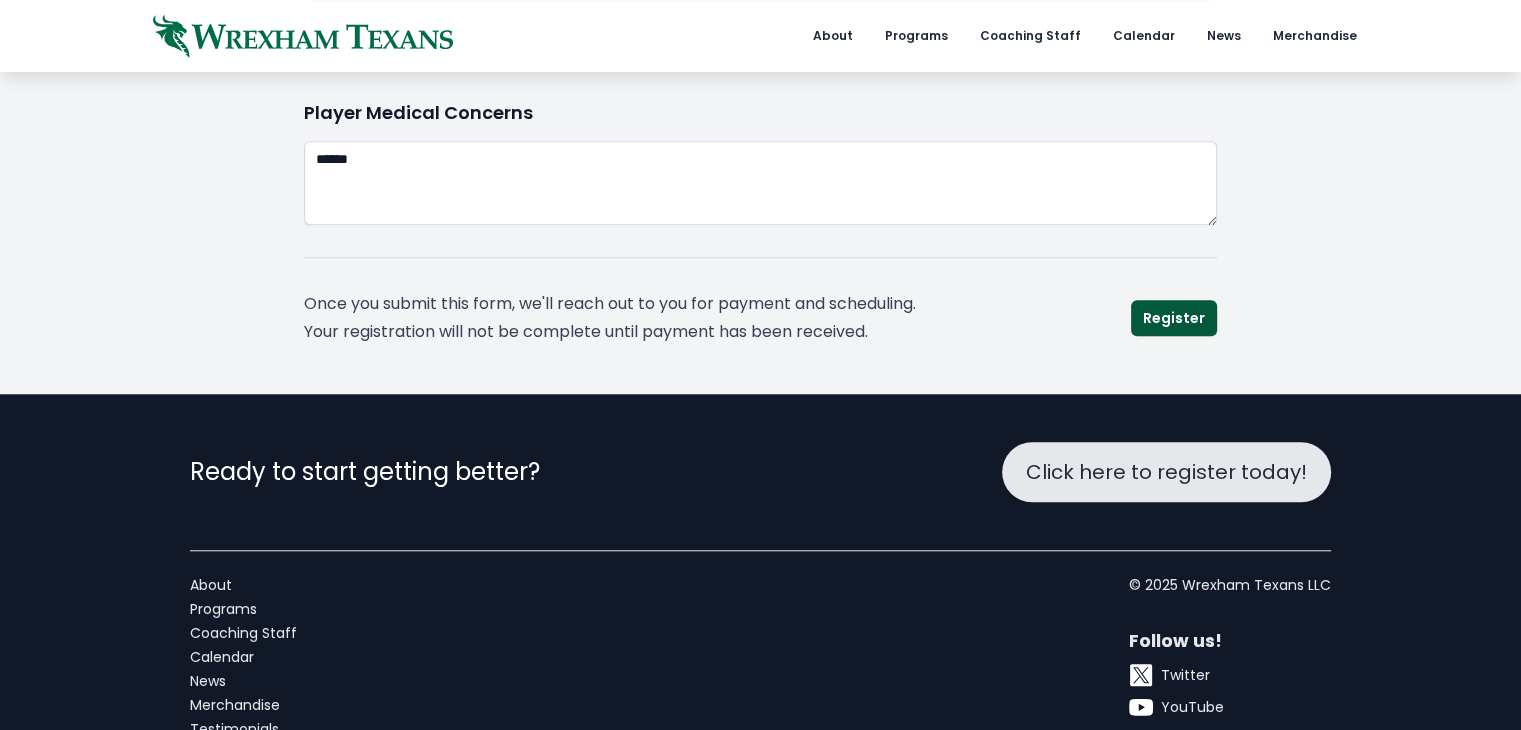 click on "Register" at bounding box center (1174, 318) 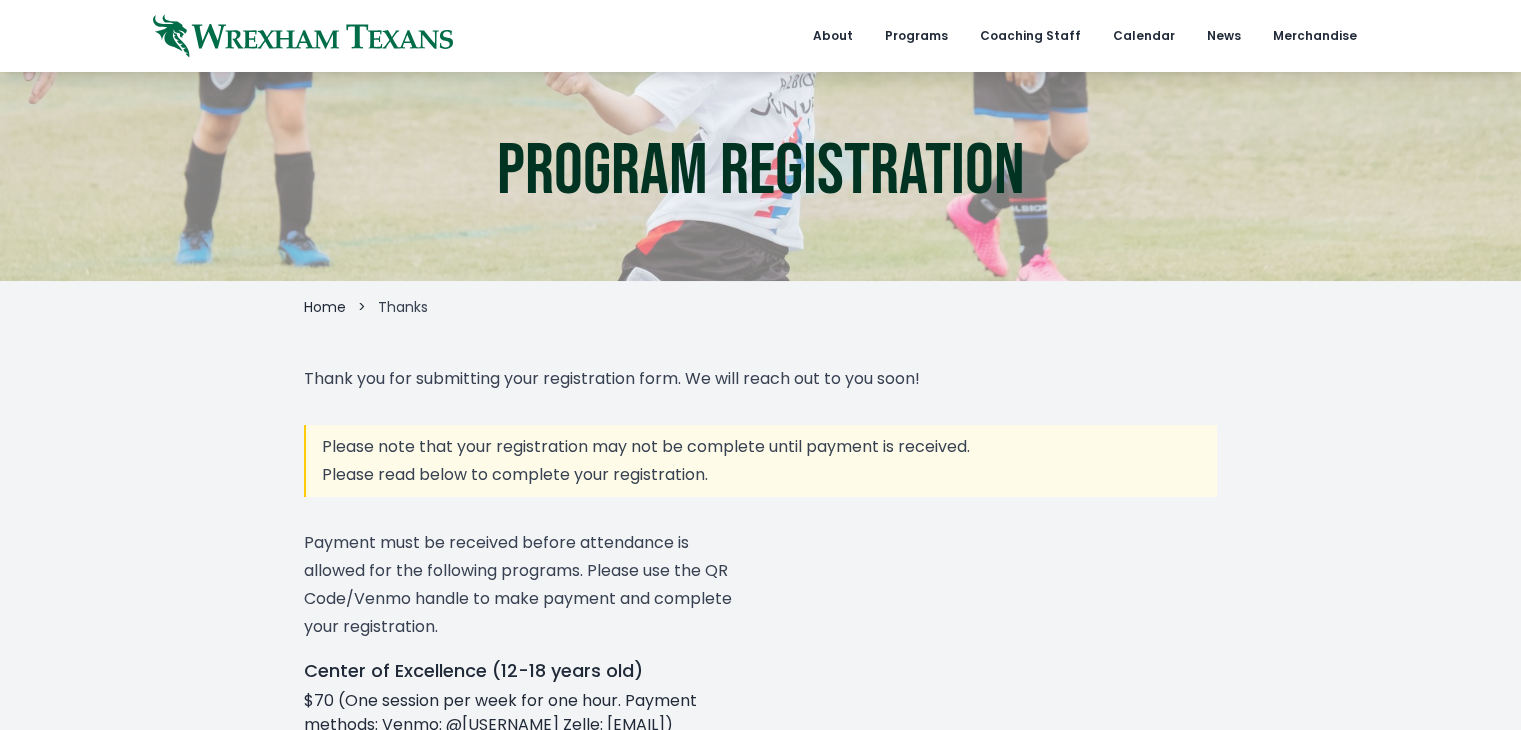 scroll, scrollTop: 0, scrollLeft: 0, axis: both 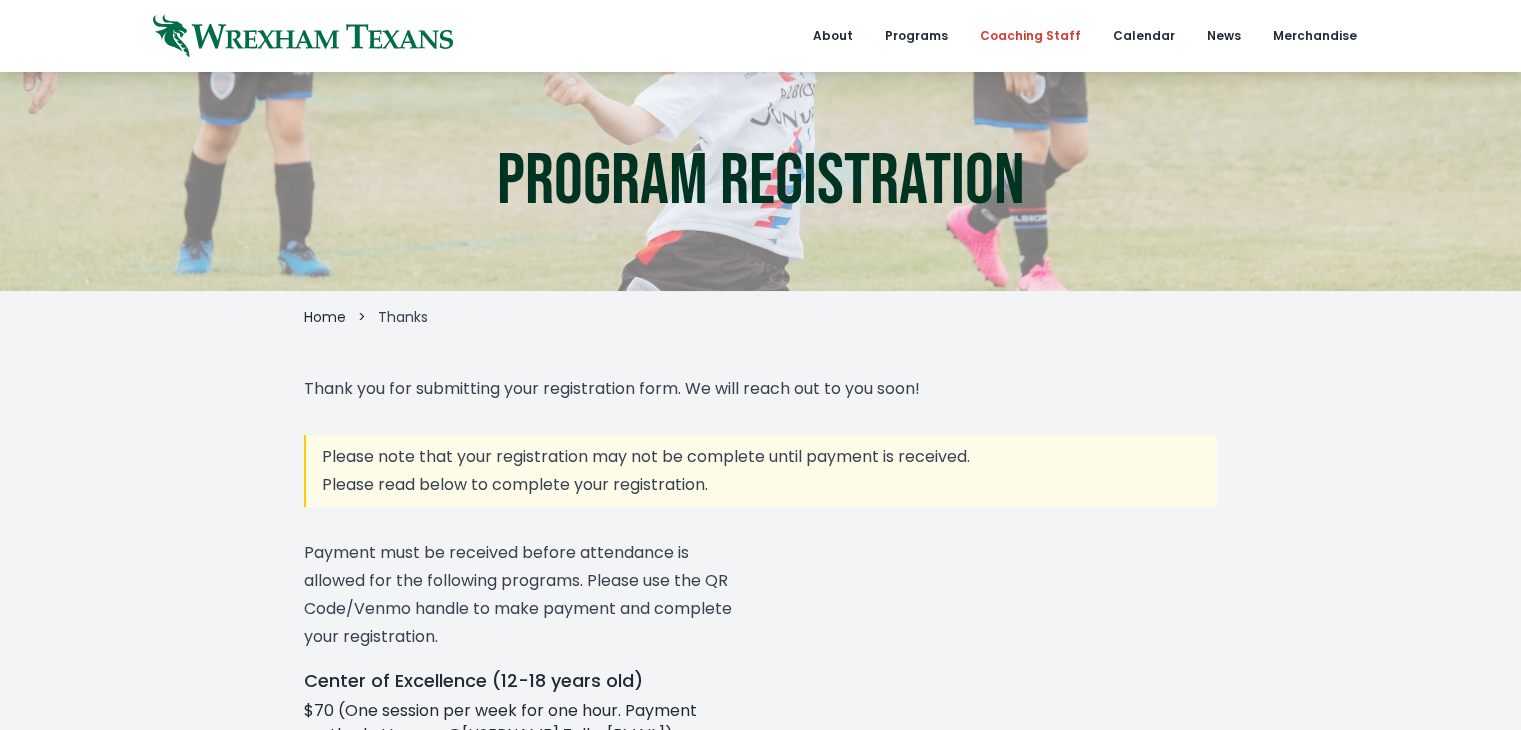 click on "Coaching Staff" at bounding box center [1030, 36] 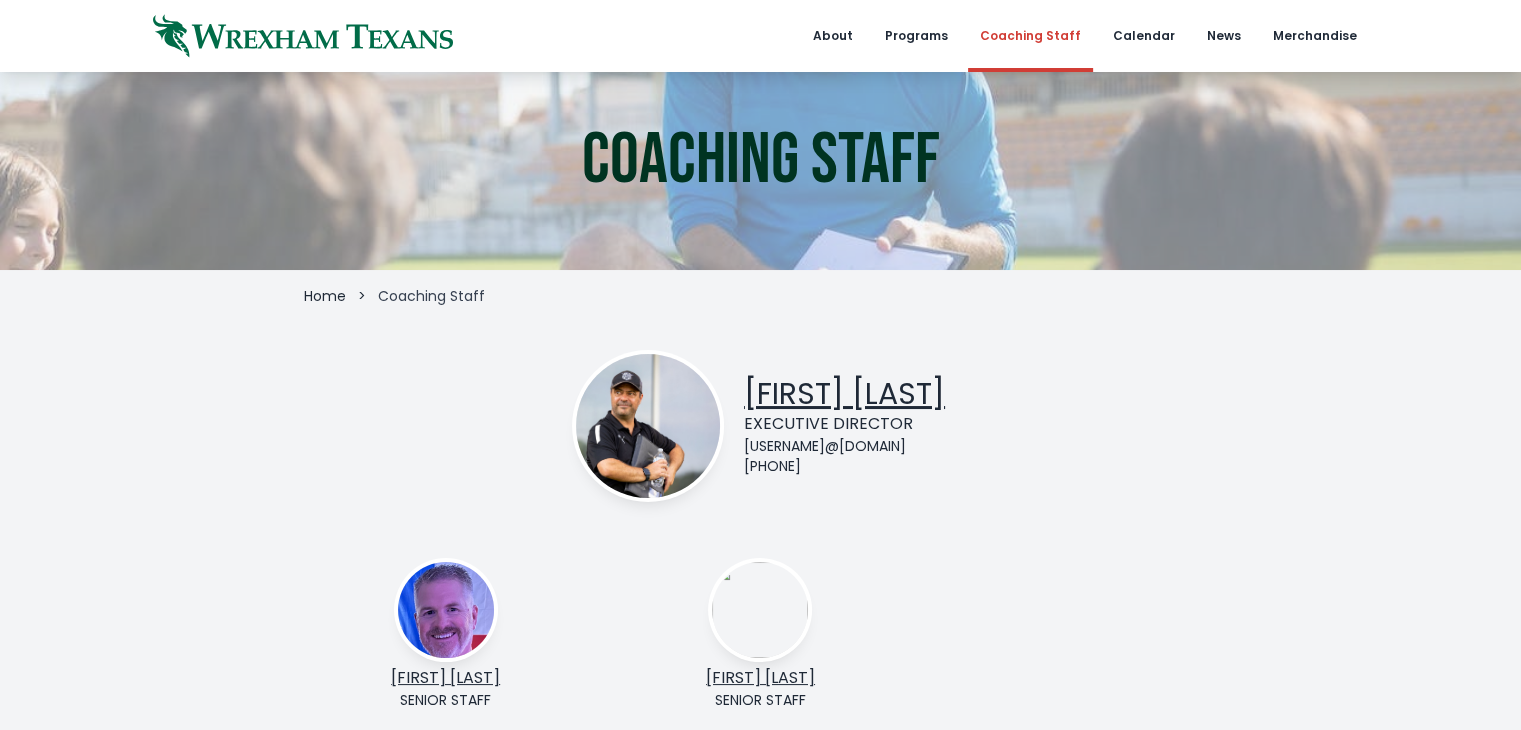 scroll, scrollTop: 0, scrollLeft: 0, axis: both 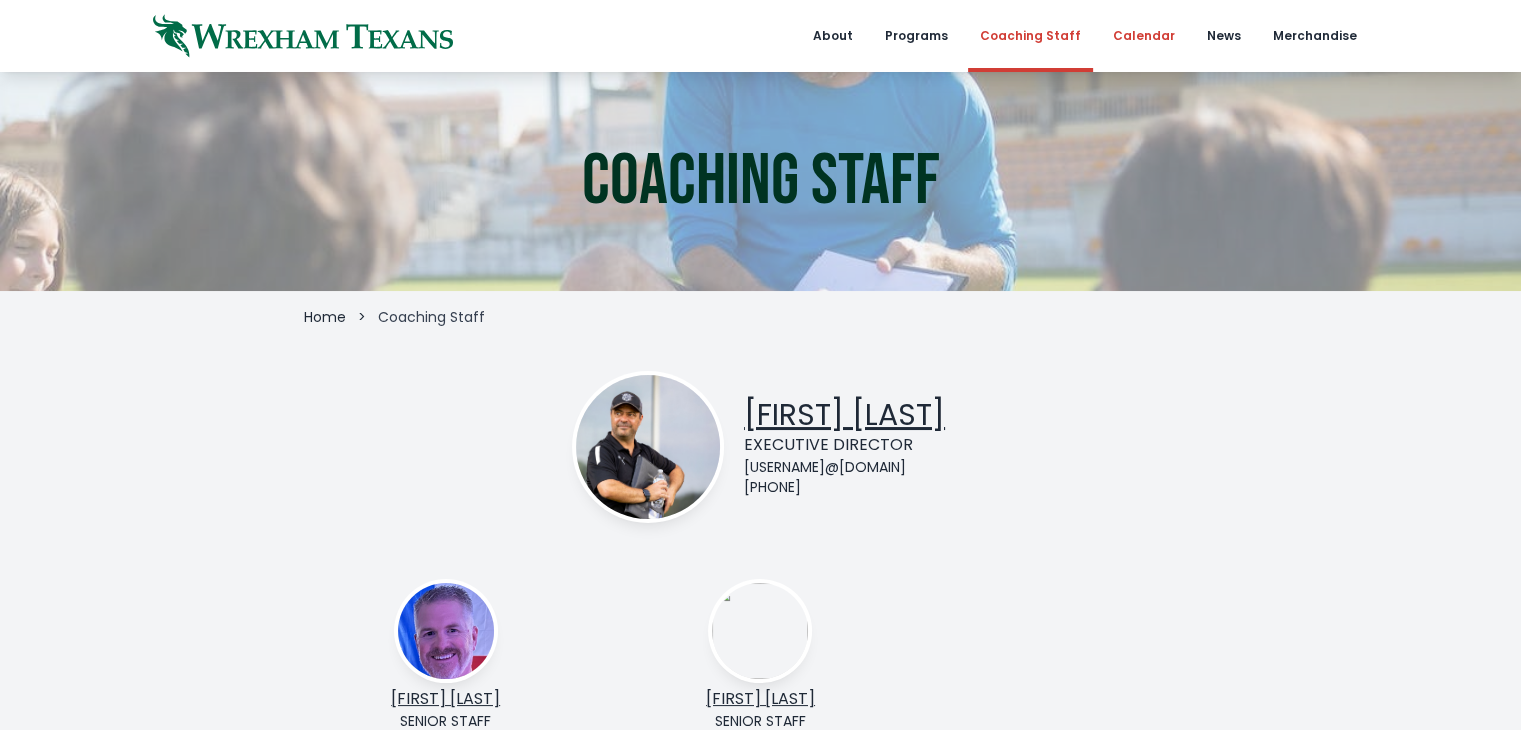 click on "Calendar" at bounding box center [1144, 36] 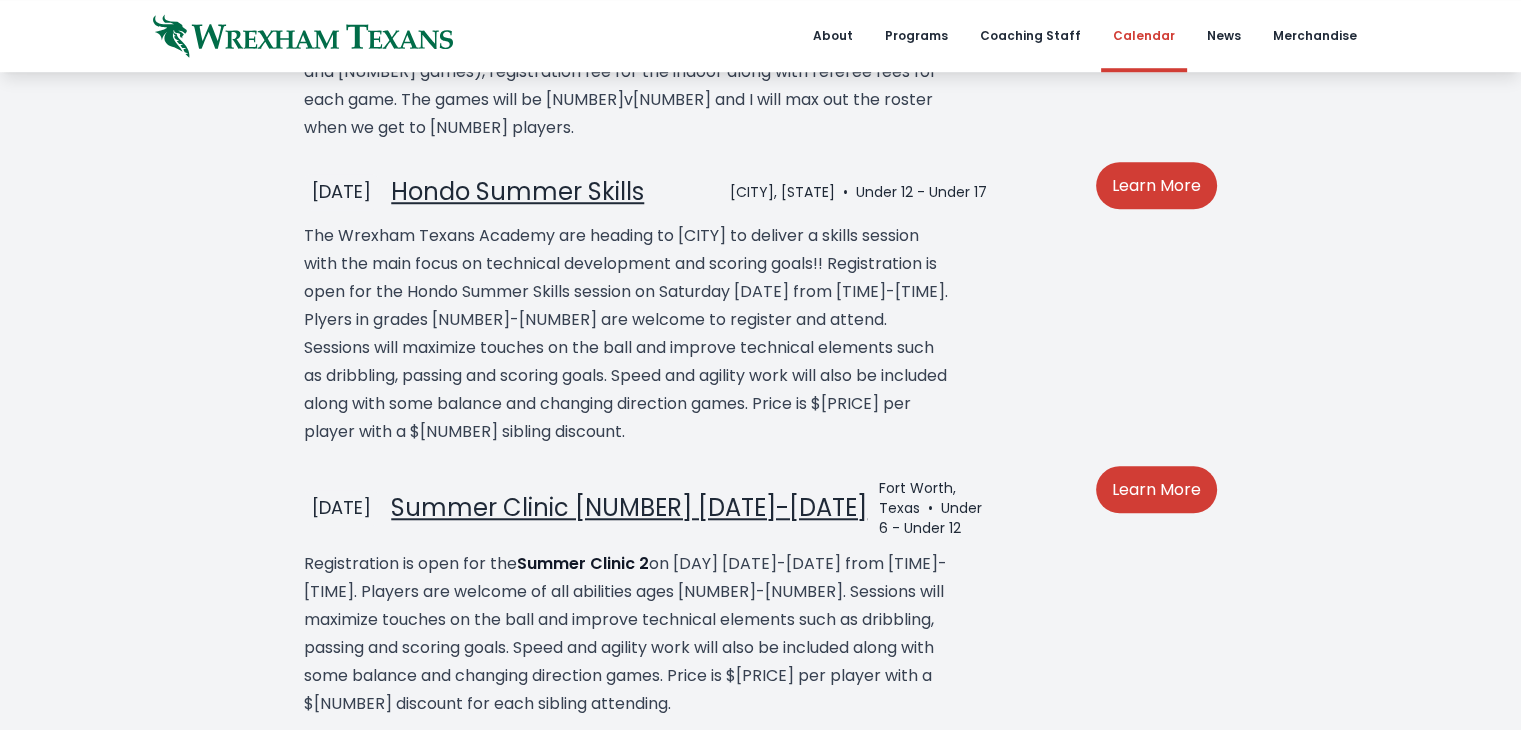 scroll, scrollTop: 1600, scrollLeft: 0, axis: vertical 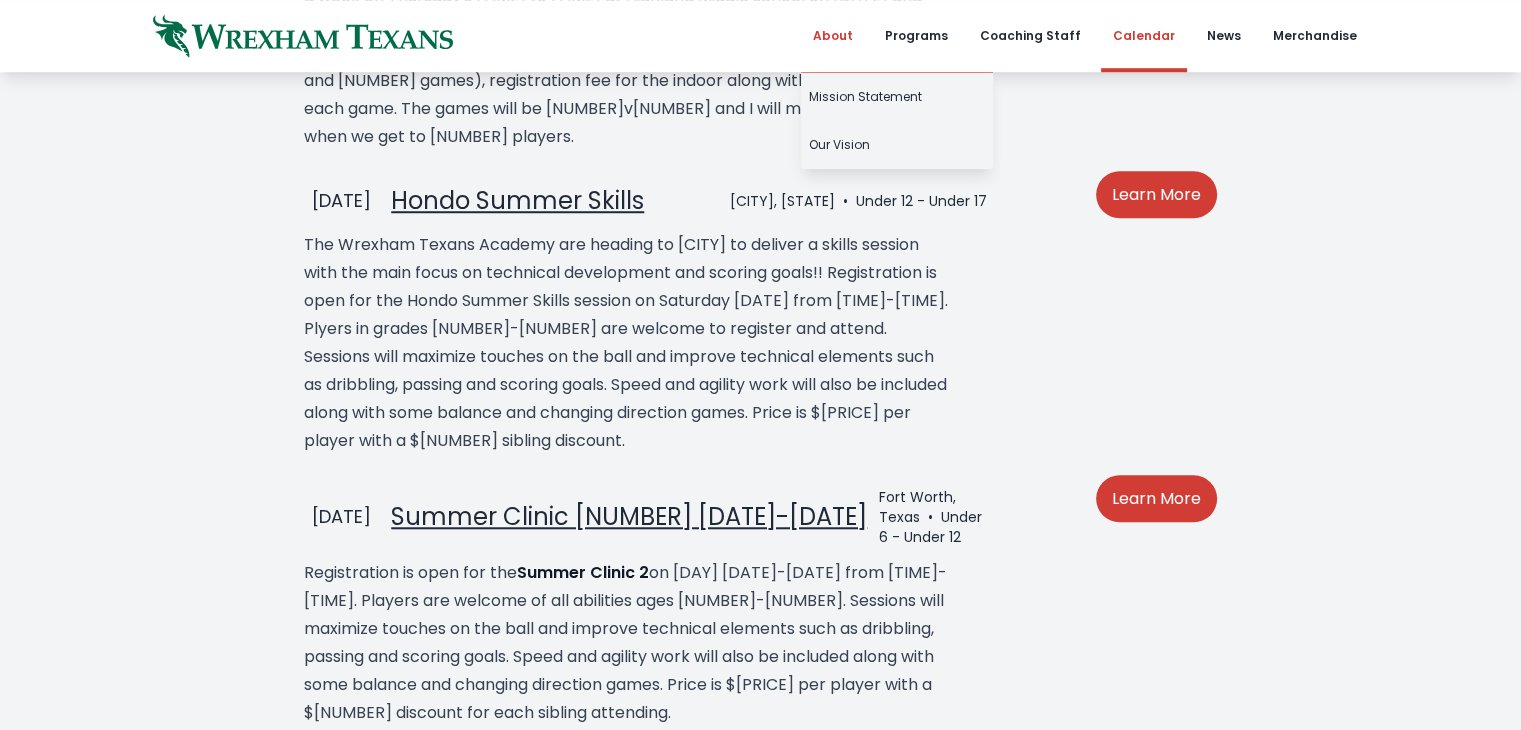 click on "About" at bounding box center (833, 36) 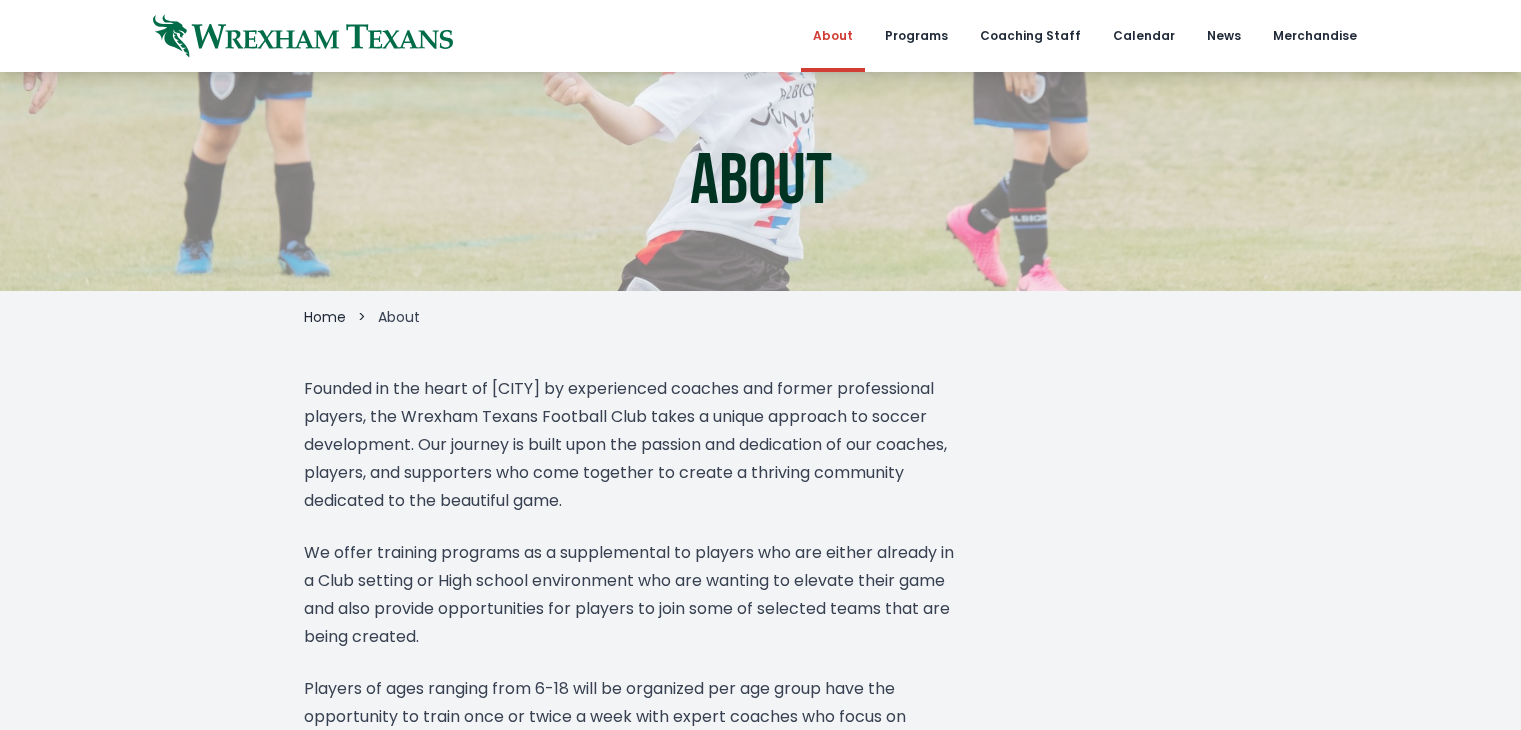 scroll, scrollTop: 0, scrollLeft: 0, axis: both 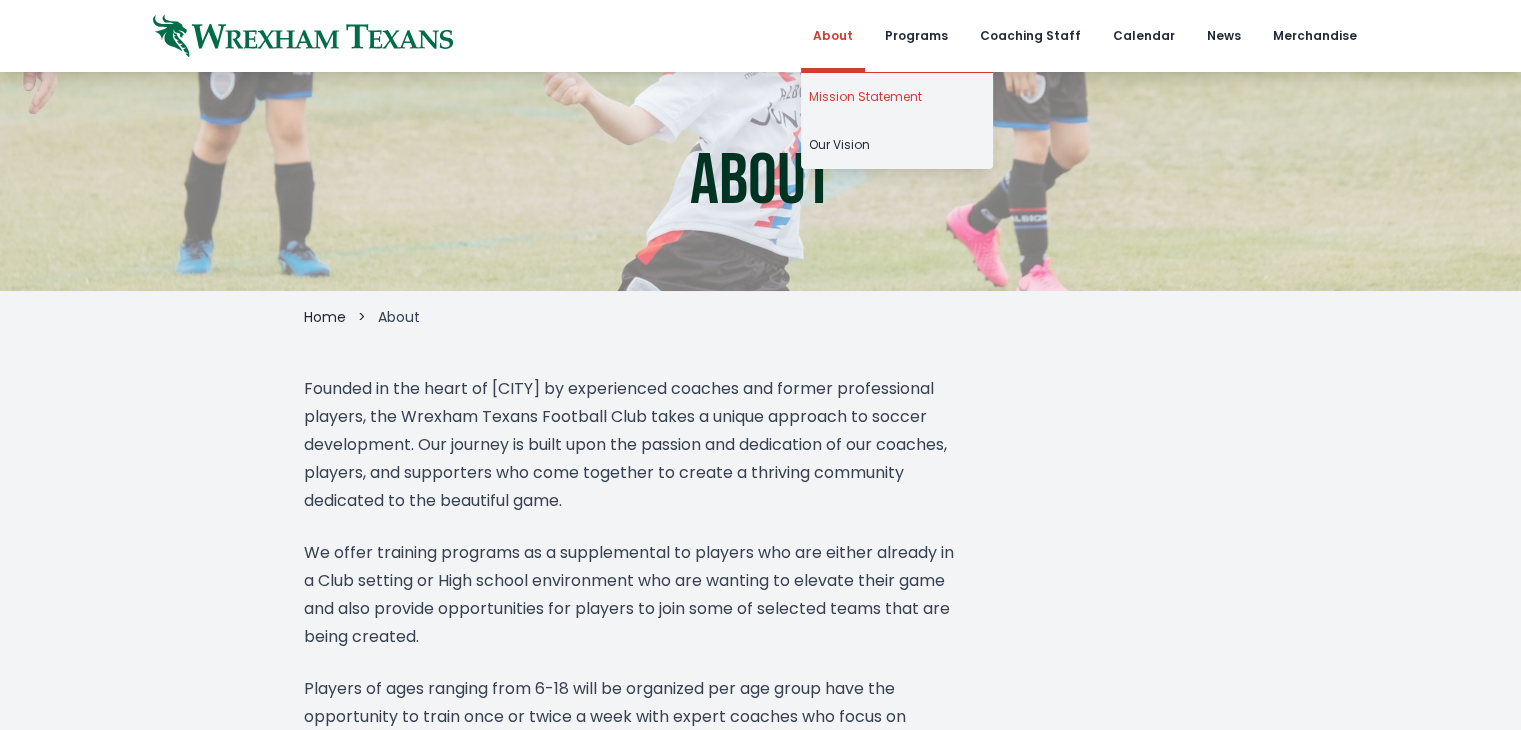 click on "Mission Statement" at bounding box center [897, 97] 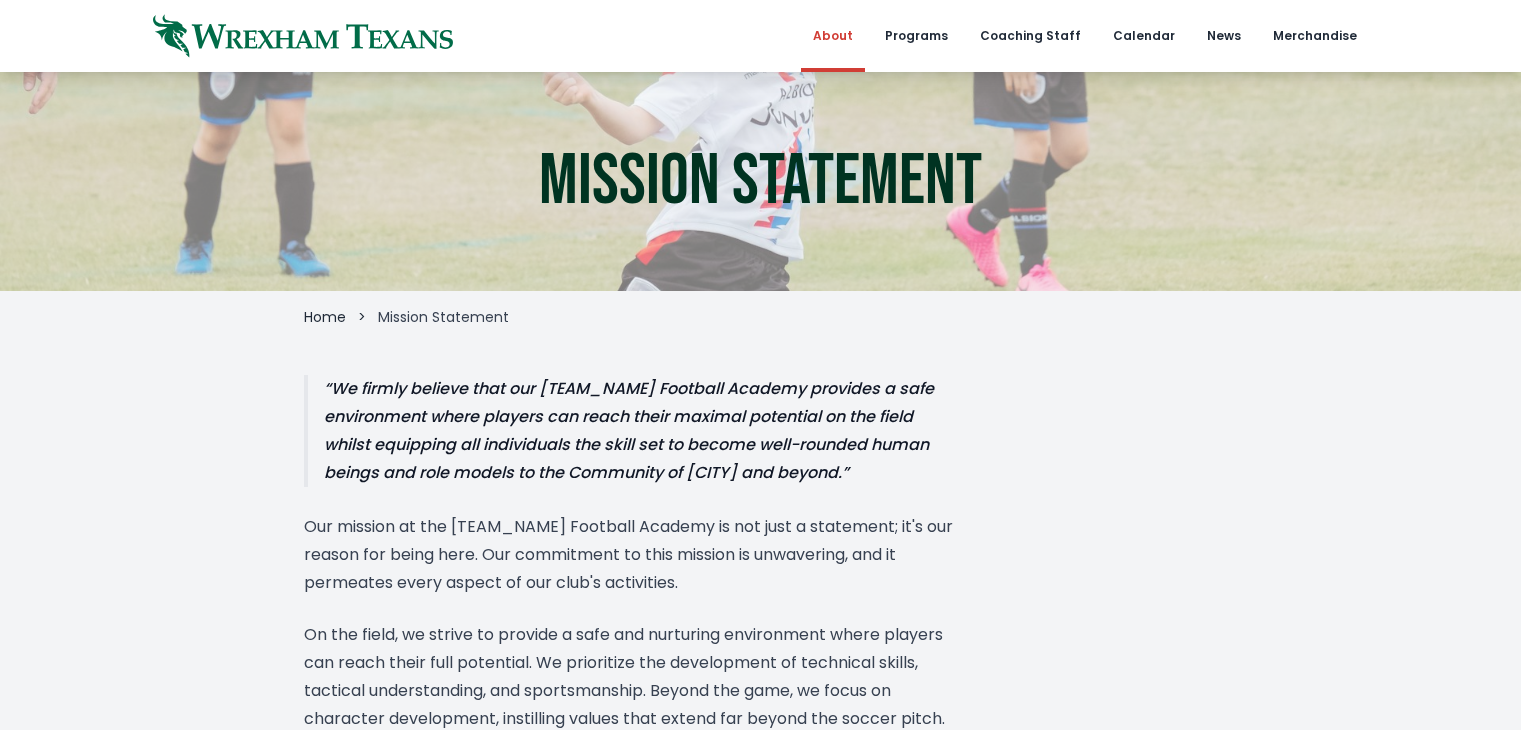 scroll, scrollTop: 0, scrollLeft: 0, axis: both 